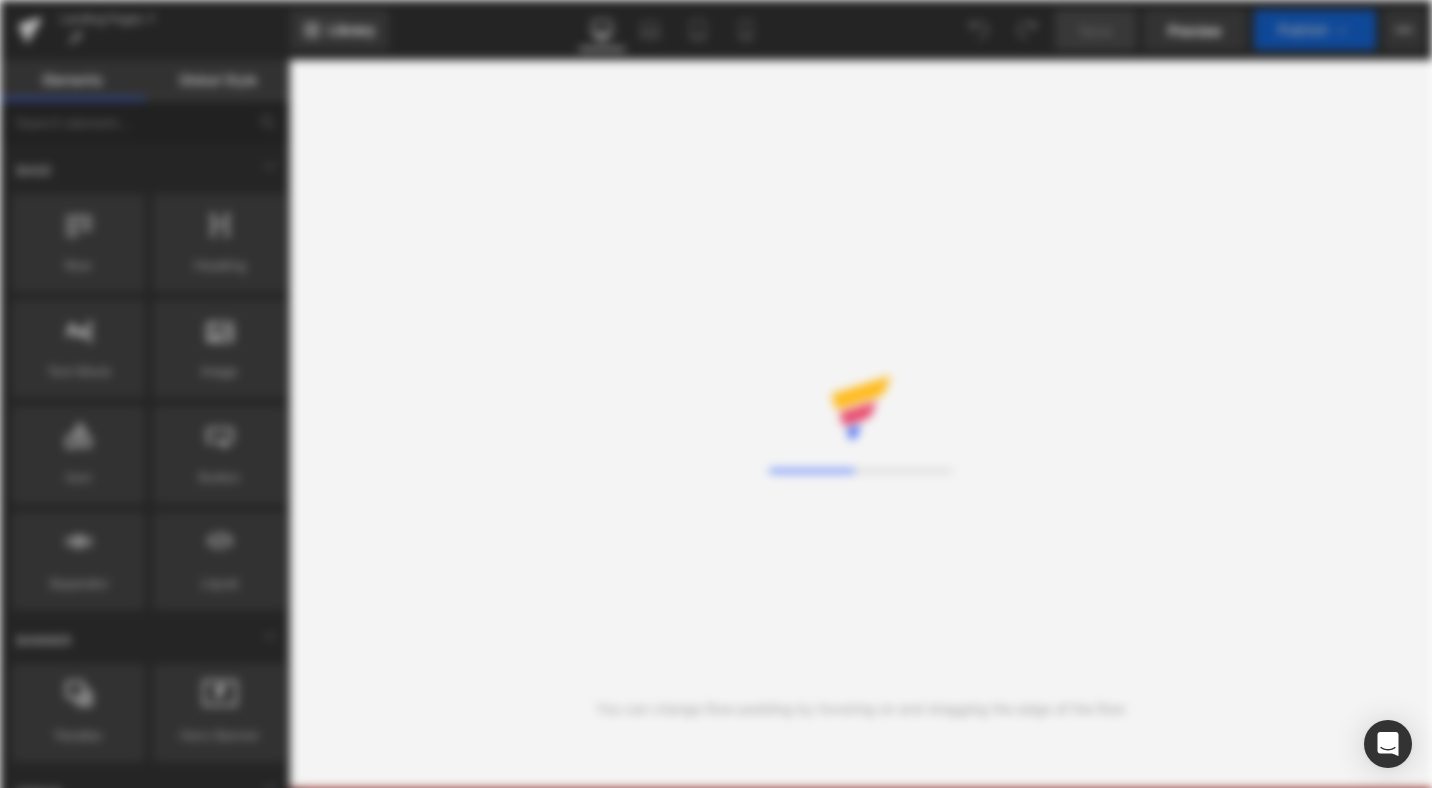 scroll, scrollTop: 0, scrollLeft: 0, axis: both 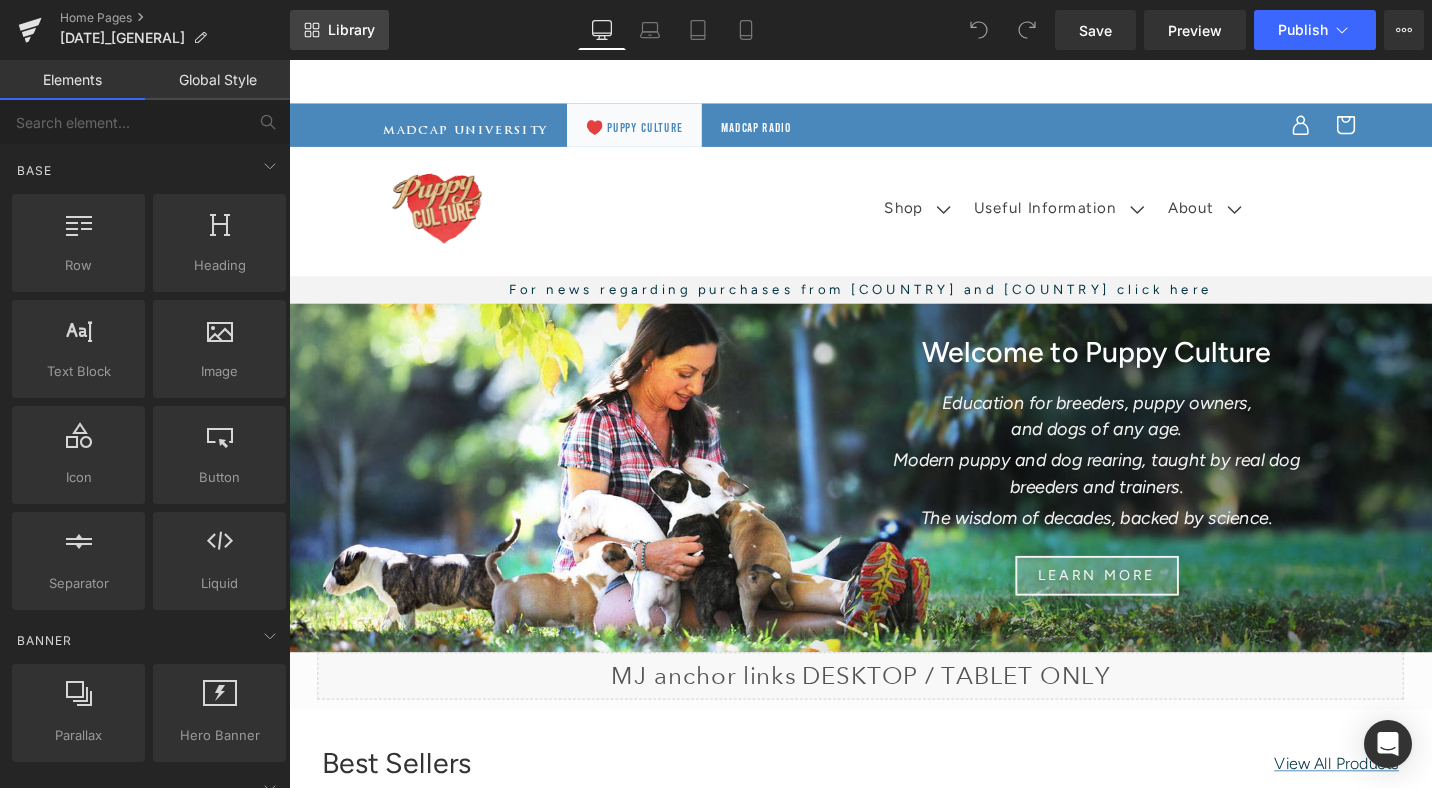 click on "Library" at bounding box center (351, 30) 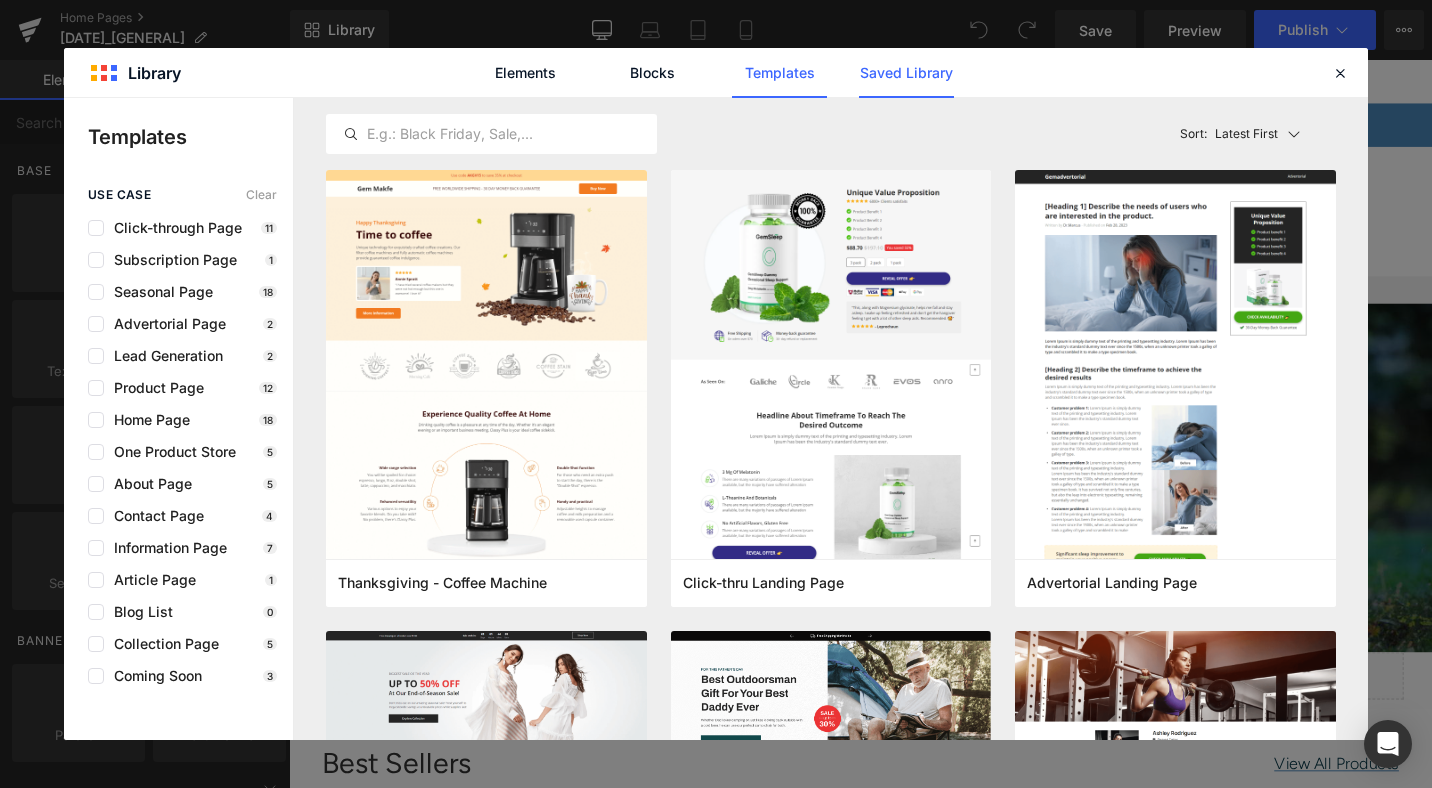 click on "Saved Library" 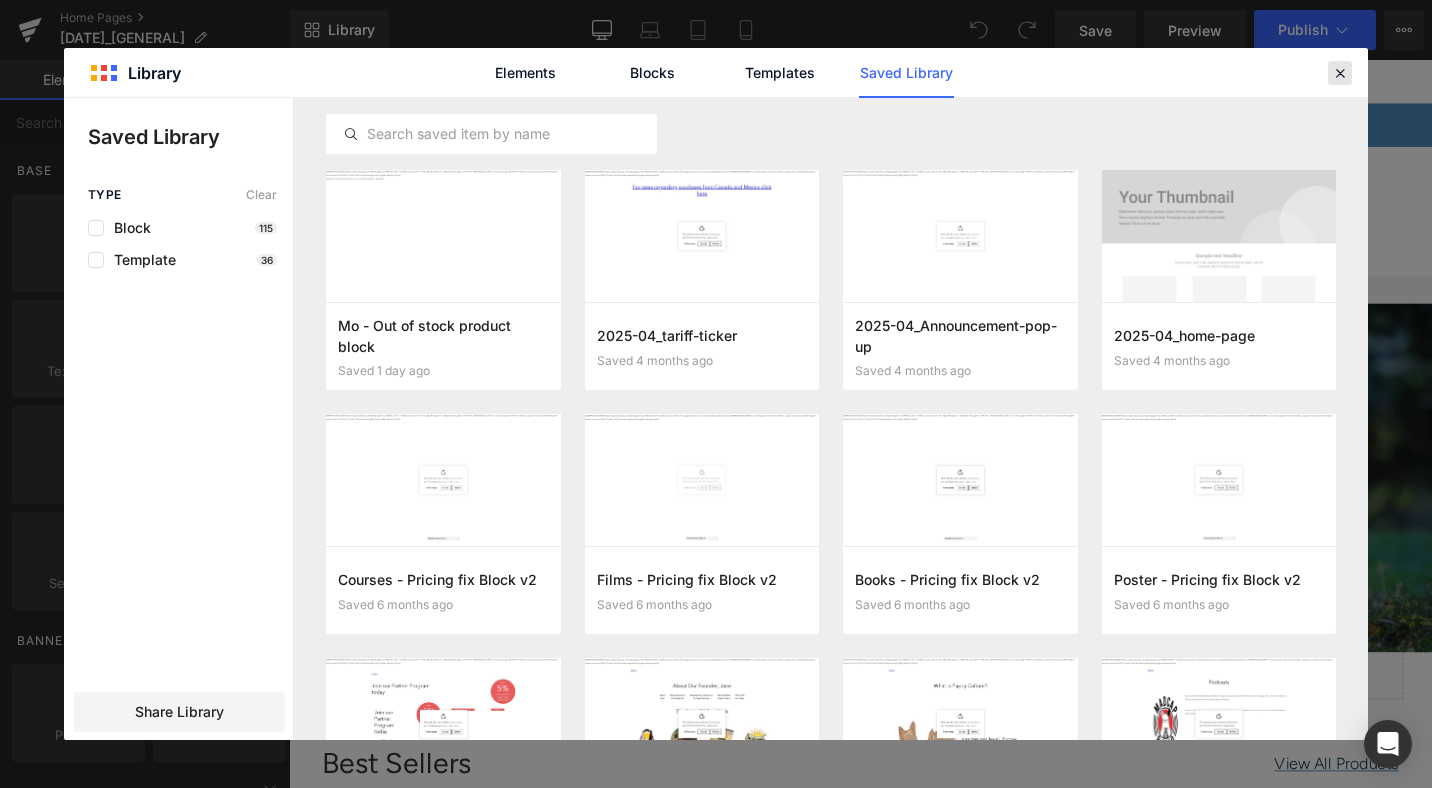click at bounding box center (1340, 73) 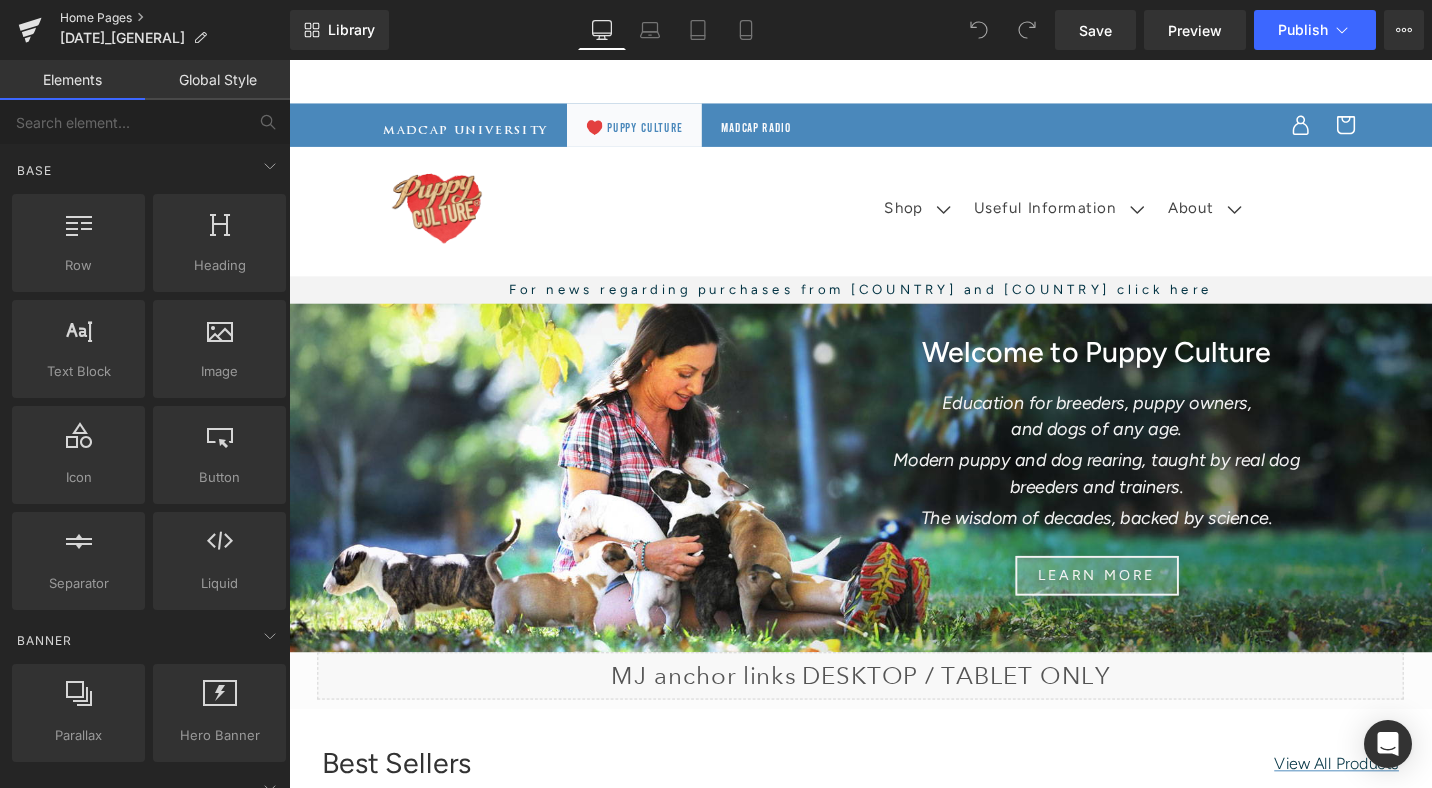 click on "Home Pages" at bounding box center [175, 18] 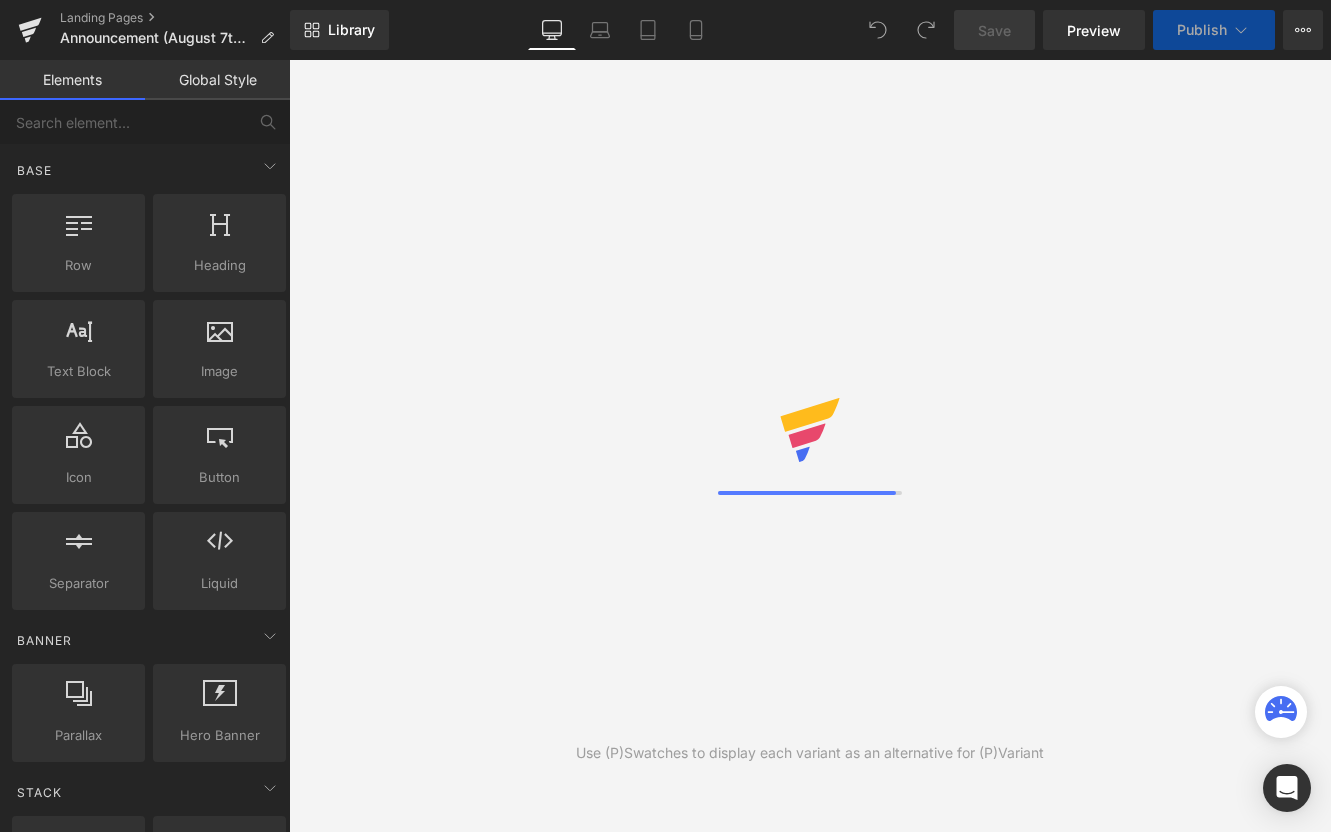 scroll, scrollTop: 0, scrollLeft: 0, axis: both 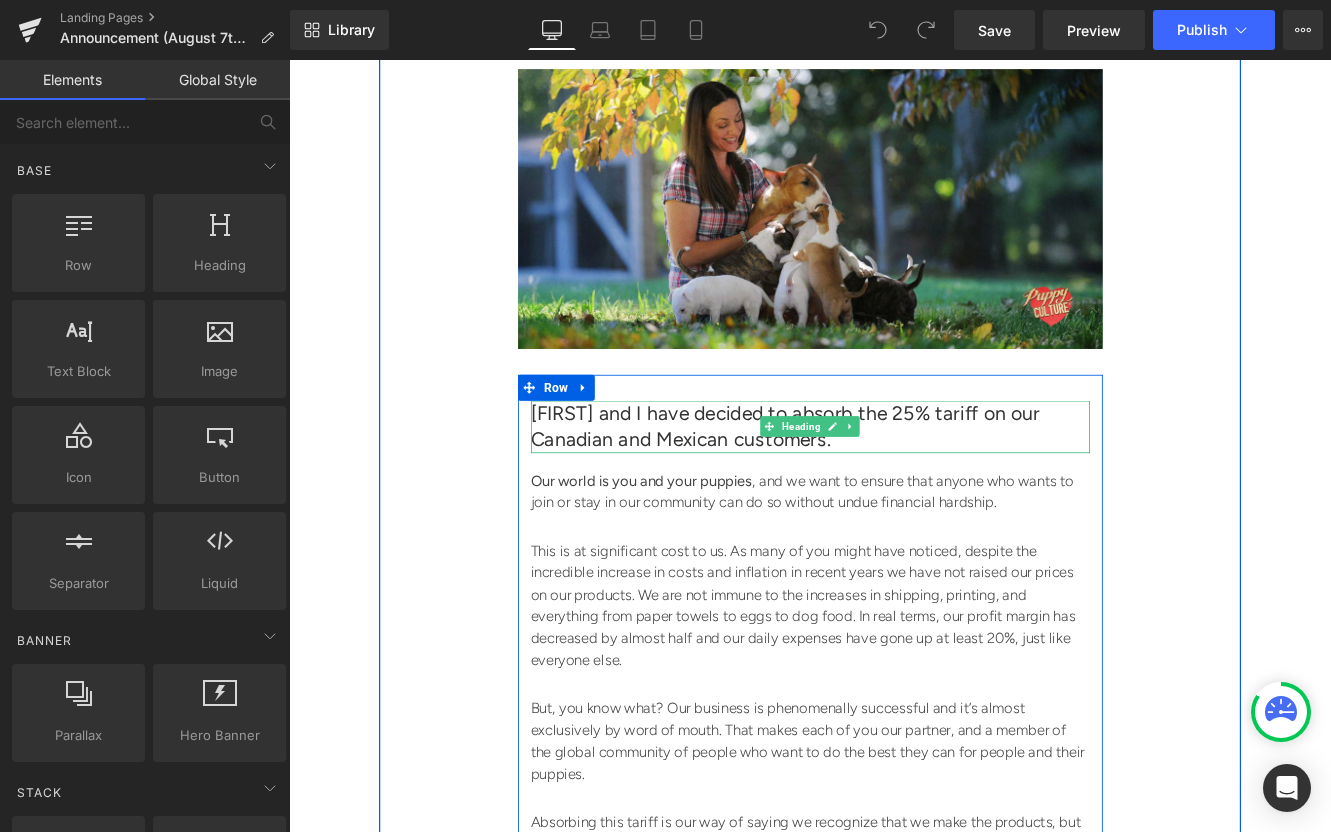 click on "Mark and I have decided to absorb the 25% tariff on our Canadian and Mexican customers." at bounding box center (894, 486) 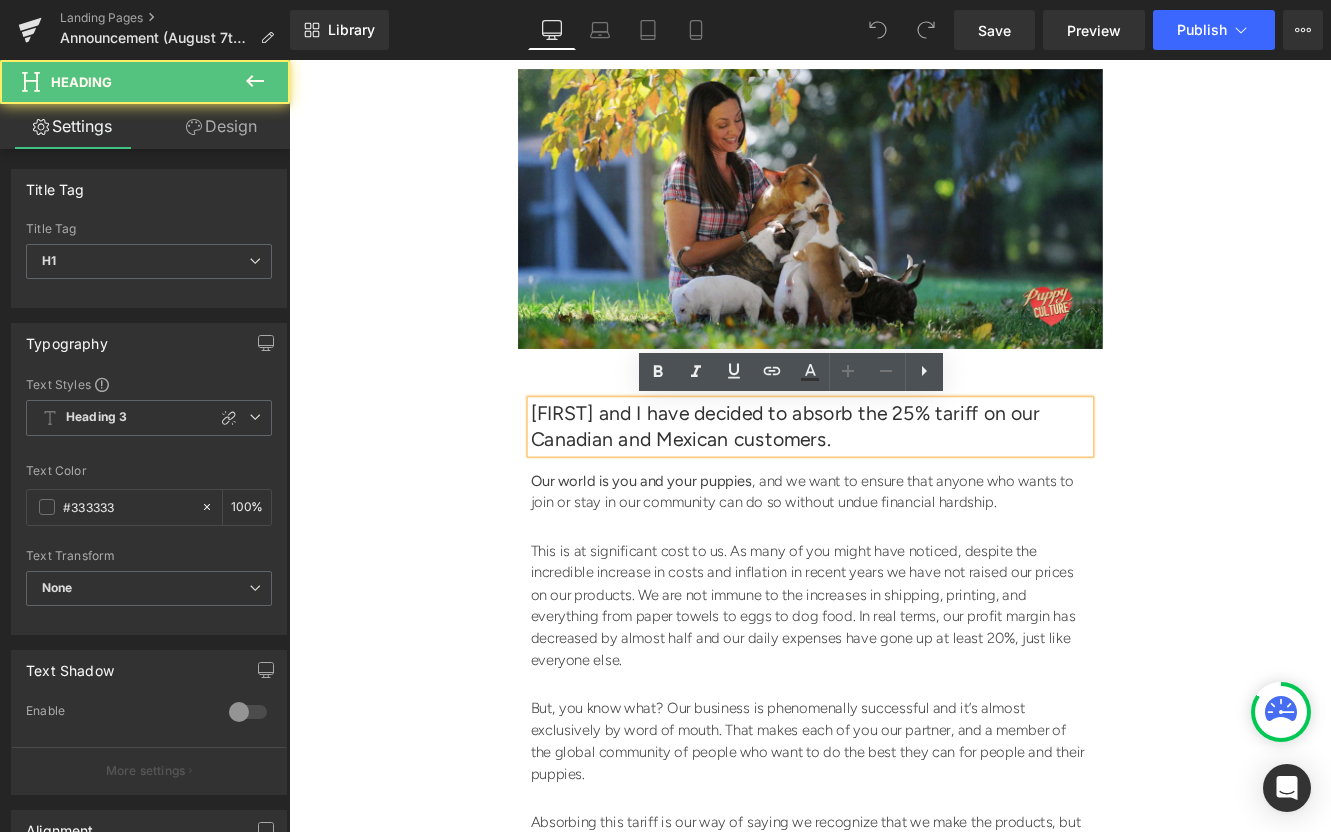 click on "Mark and I have decided to absorb the 25% tariff on our Canadian and Mexican customers." at bounding box center (894, 486) 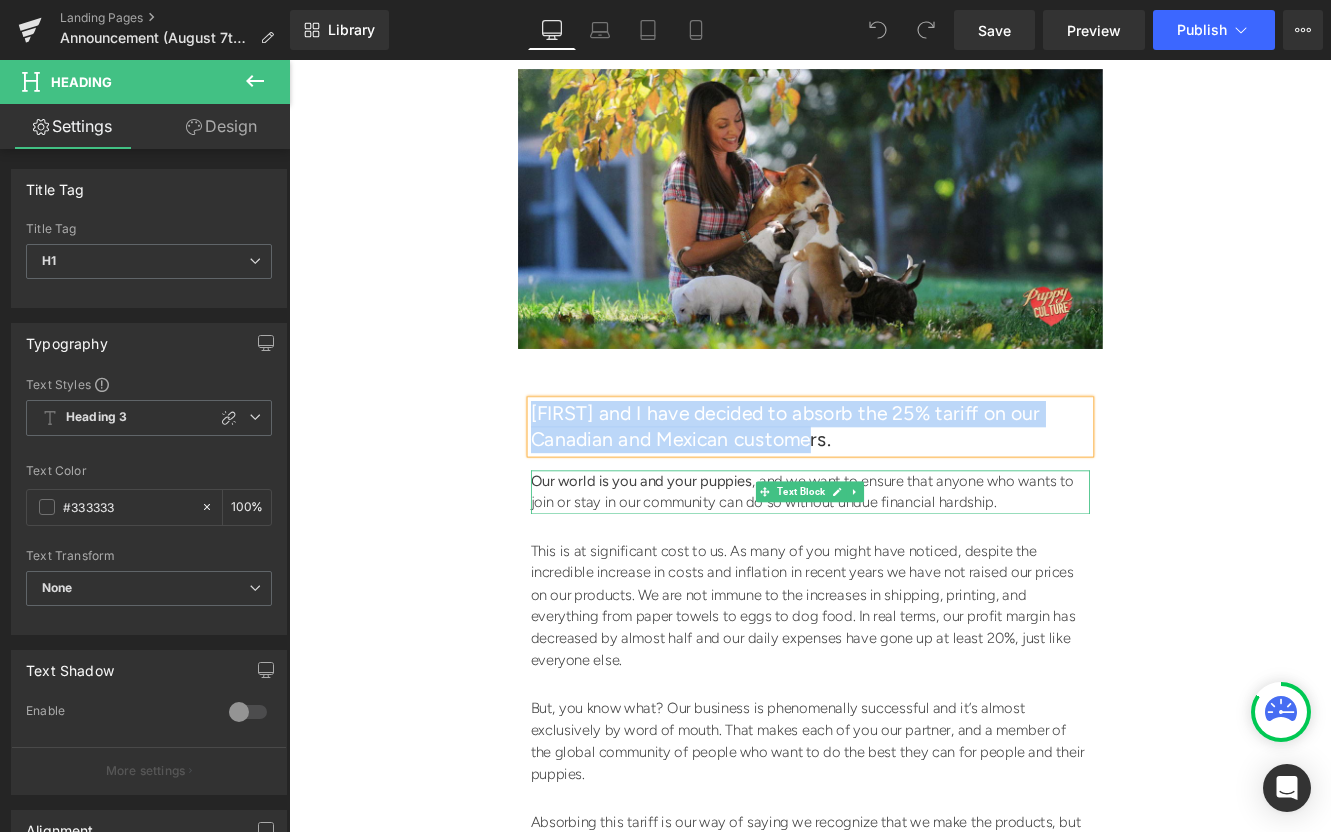 paste 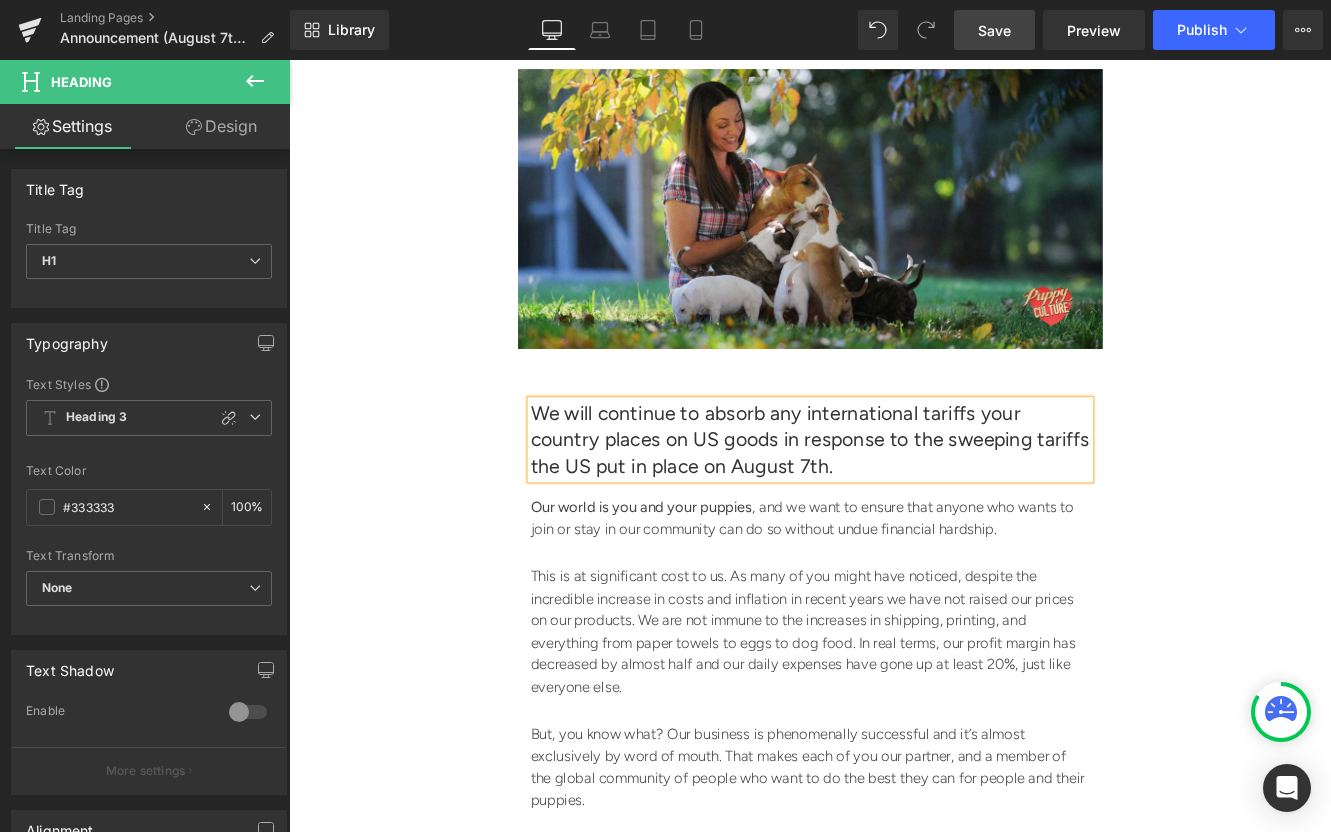 click on "Save" at bounding box center [994, 30] 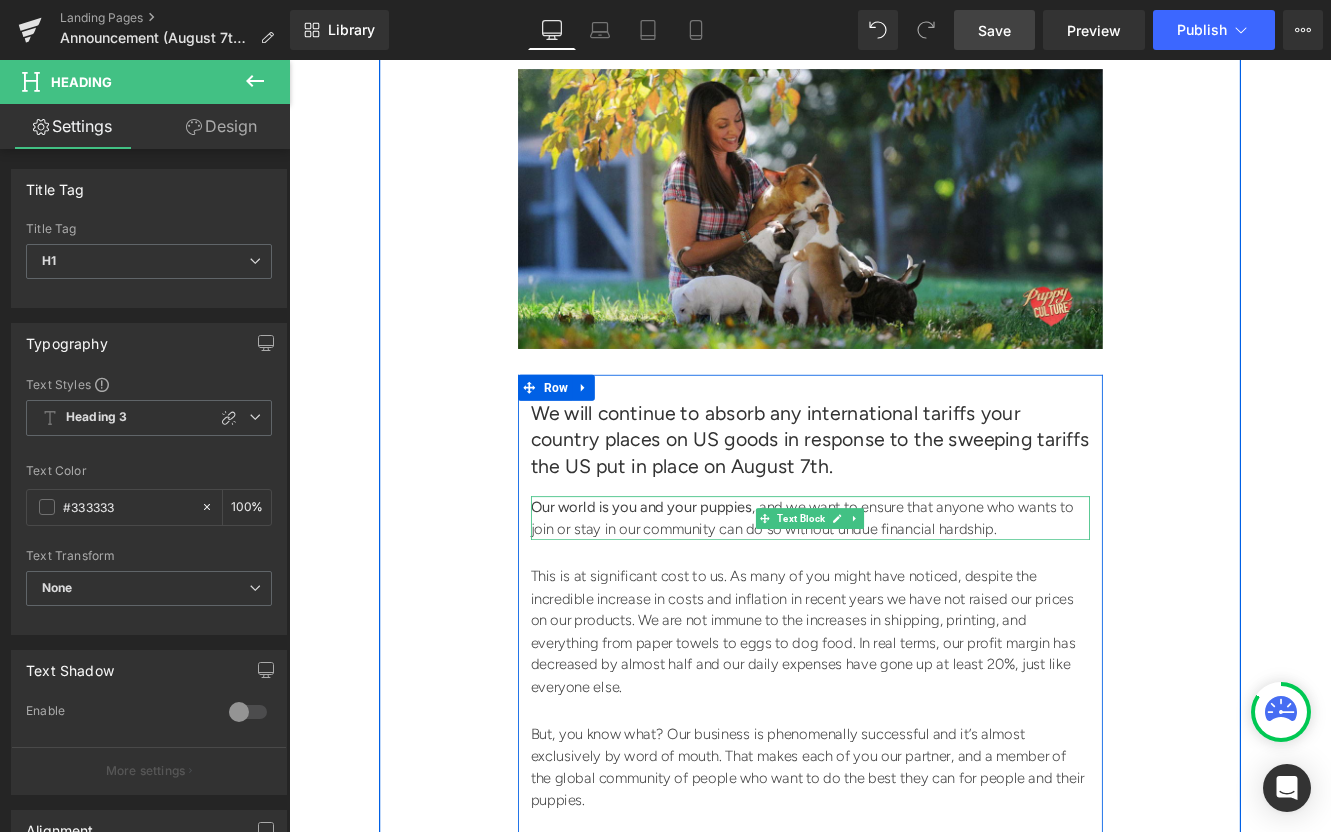 click on "Our world is you and your puppies , and we want to ensure that anyone who wants to join or stay in our community can do so without undue financial hardship." at bounding box center [894, 592] 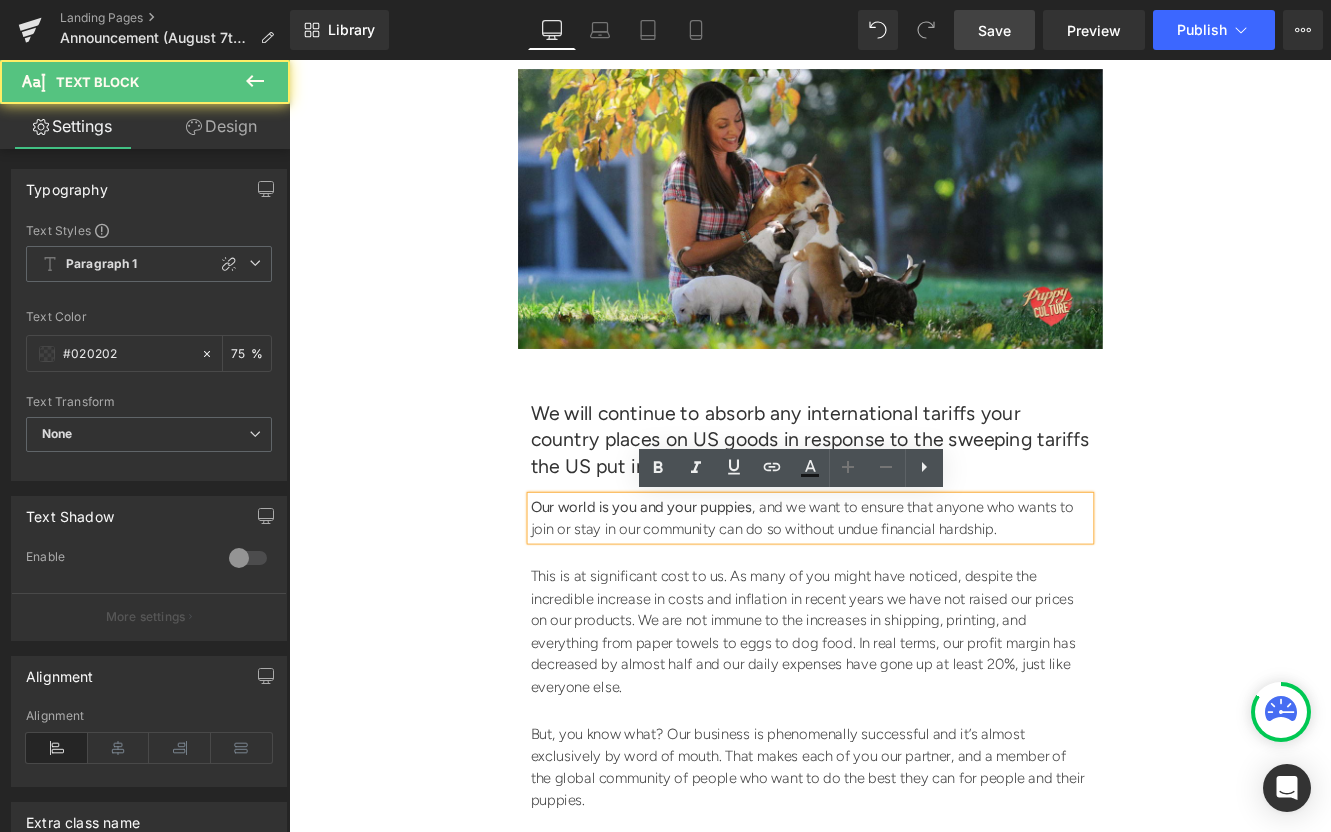 drag, startPoint x: 887, startPoint y: 581, endPoint x: 900, endPoint y: 580, distance: 13.038404 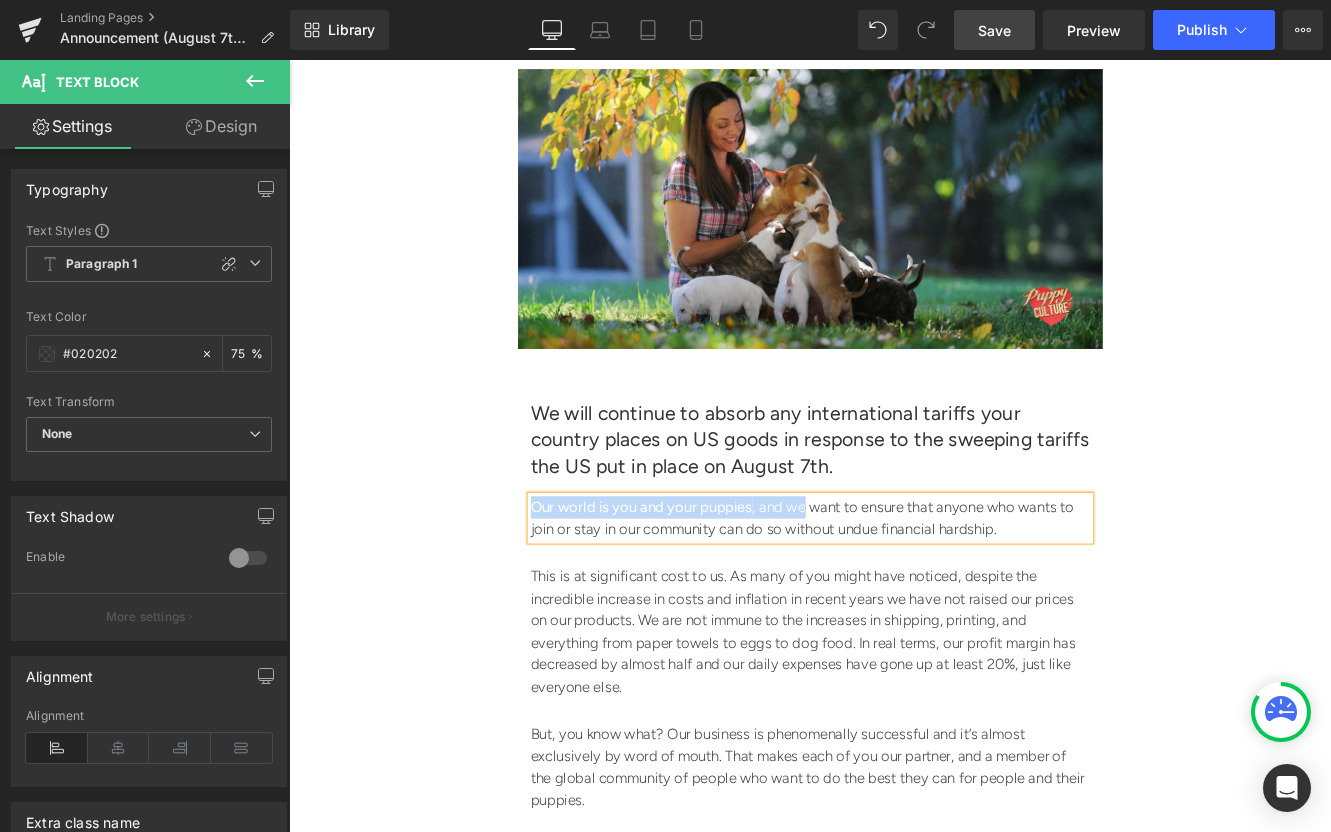 type 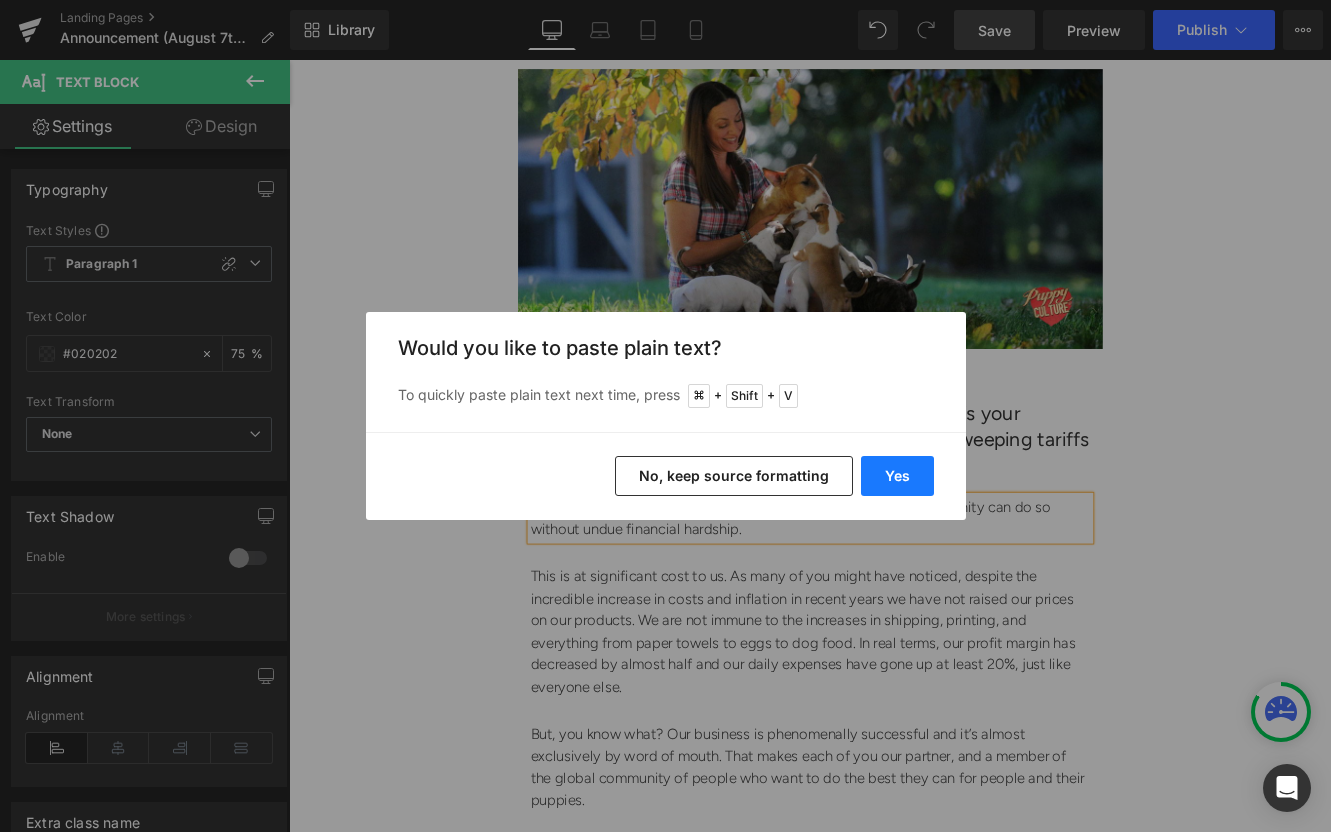 click on "Yes" at bounding box center [897, 476] 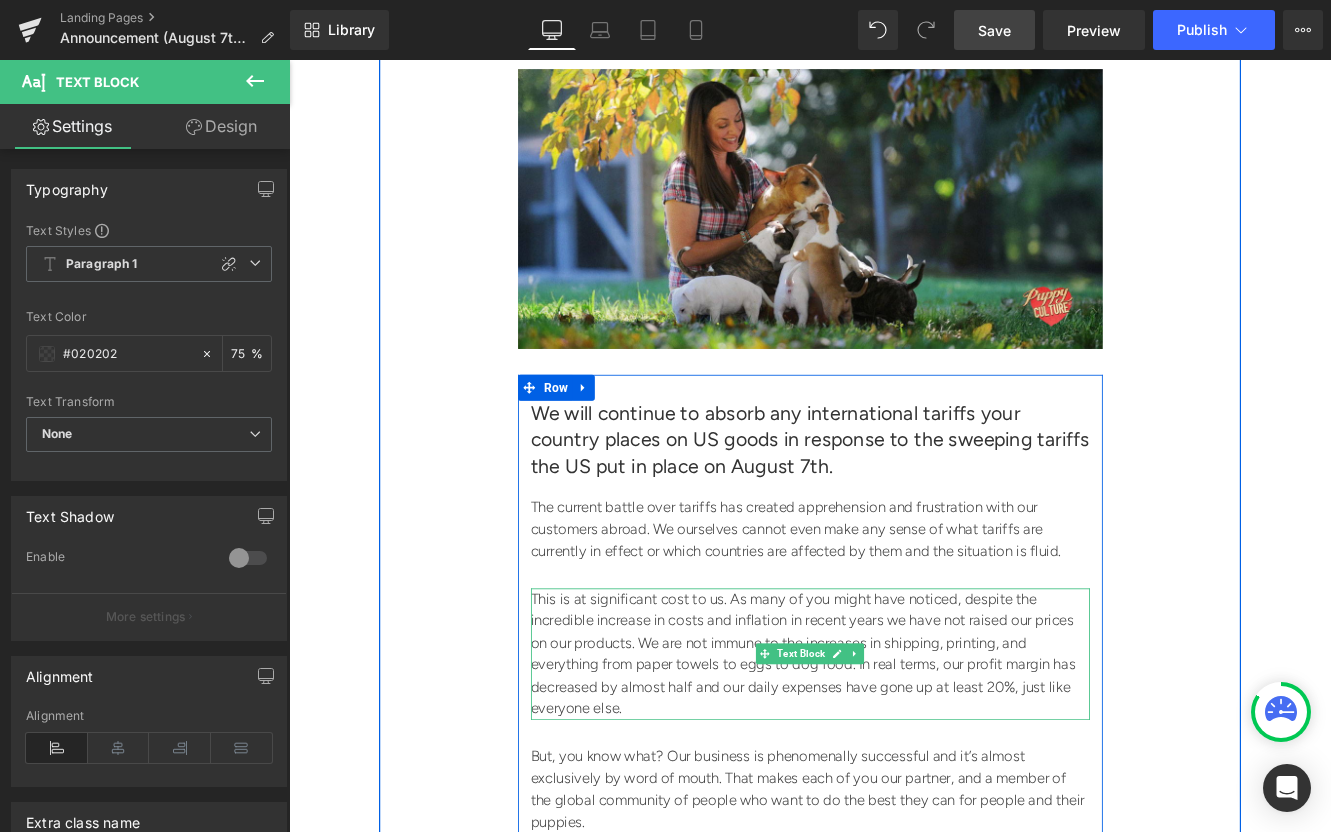 click on "This is at significant cost to us. As many of you might have noticed, despite the incredible increase in costs and inflation in recent years we have not raised our prices on our products. We are not immune to the increases in shipping, printing, and everything from paper towels to eggs to dog food. In real terms, our profit margin has decreased by almost half and our daily expenses have gone up at least 20%, just like everyone else." at bounding box center (894, 750) 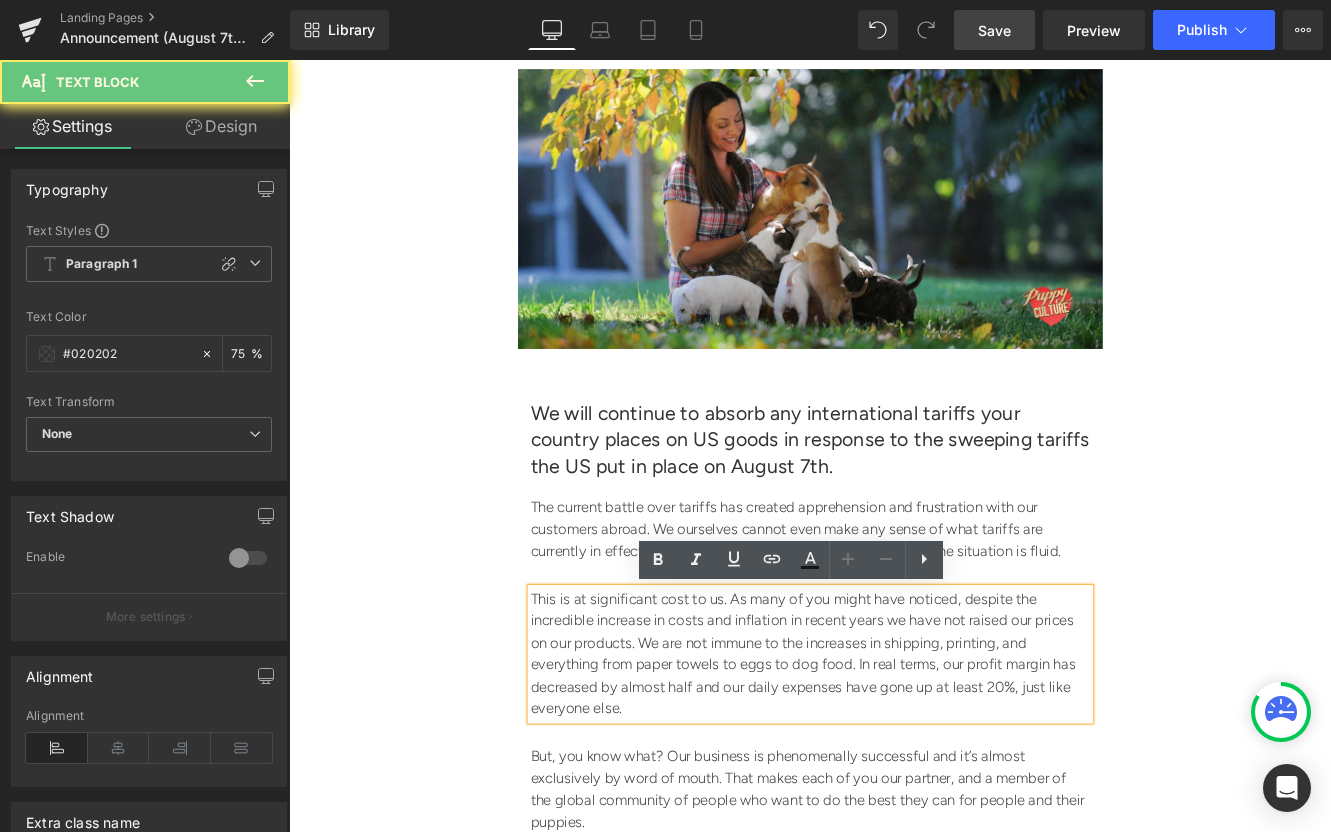 click on "This is at significant cost to us. As many of you might have noticed, despite the incredible increase in costs and inflation in recent years we have not raised our prices on our products. We are not immune to the increases in shipping, printing, and everything from paper towels to eggs to dog food. In real terms, our profit margin has decreased by almost half and our daily expenses have gone up at least 20%, just like everyone else." at bounding box center (894, 750) 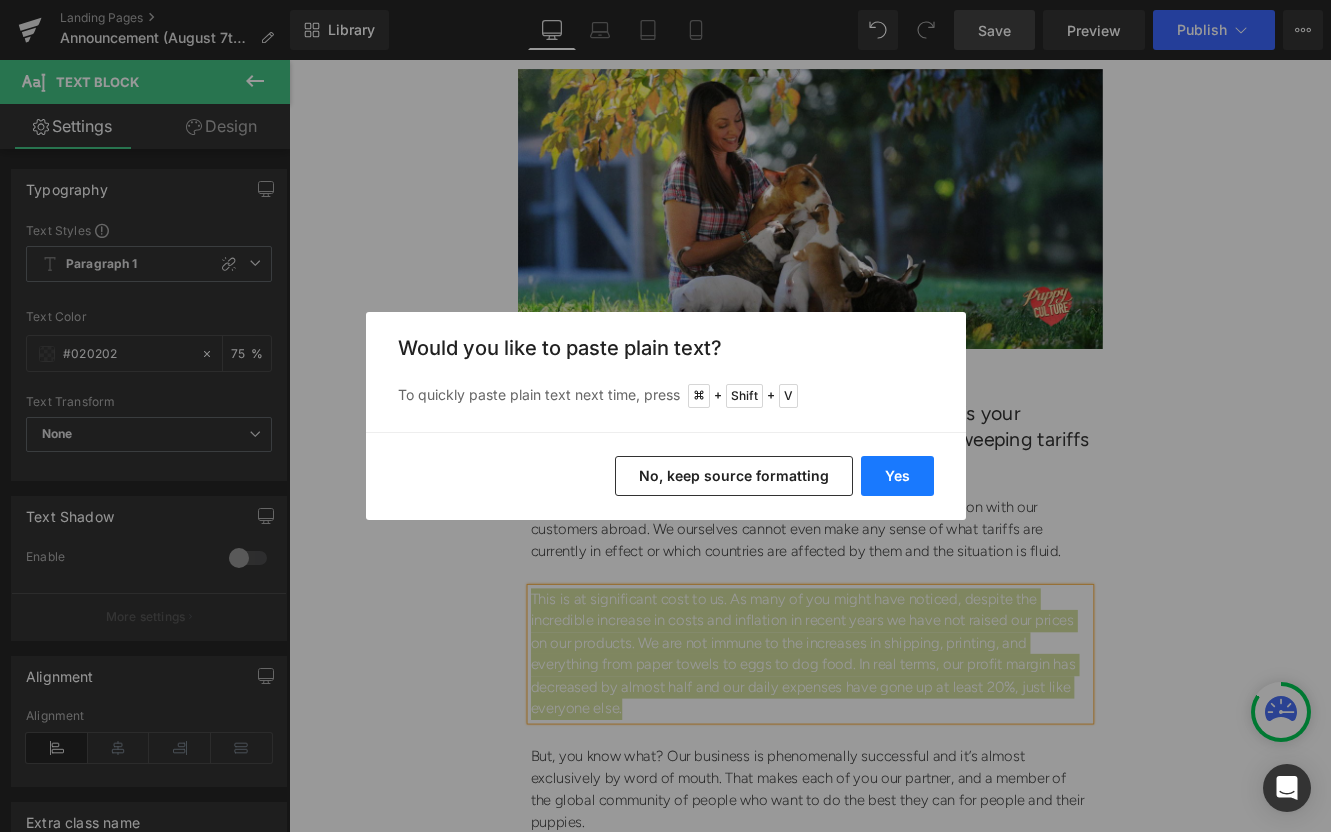 click on "Yes" at bounding box center (897, 476) 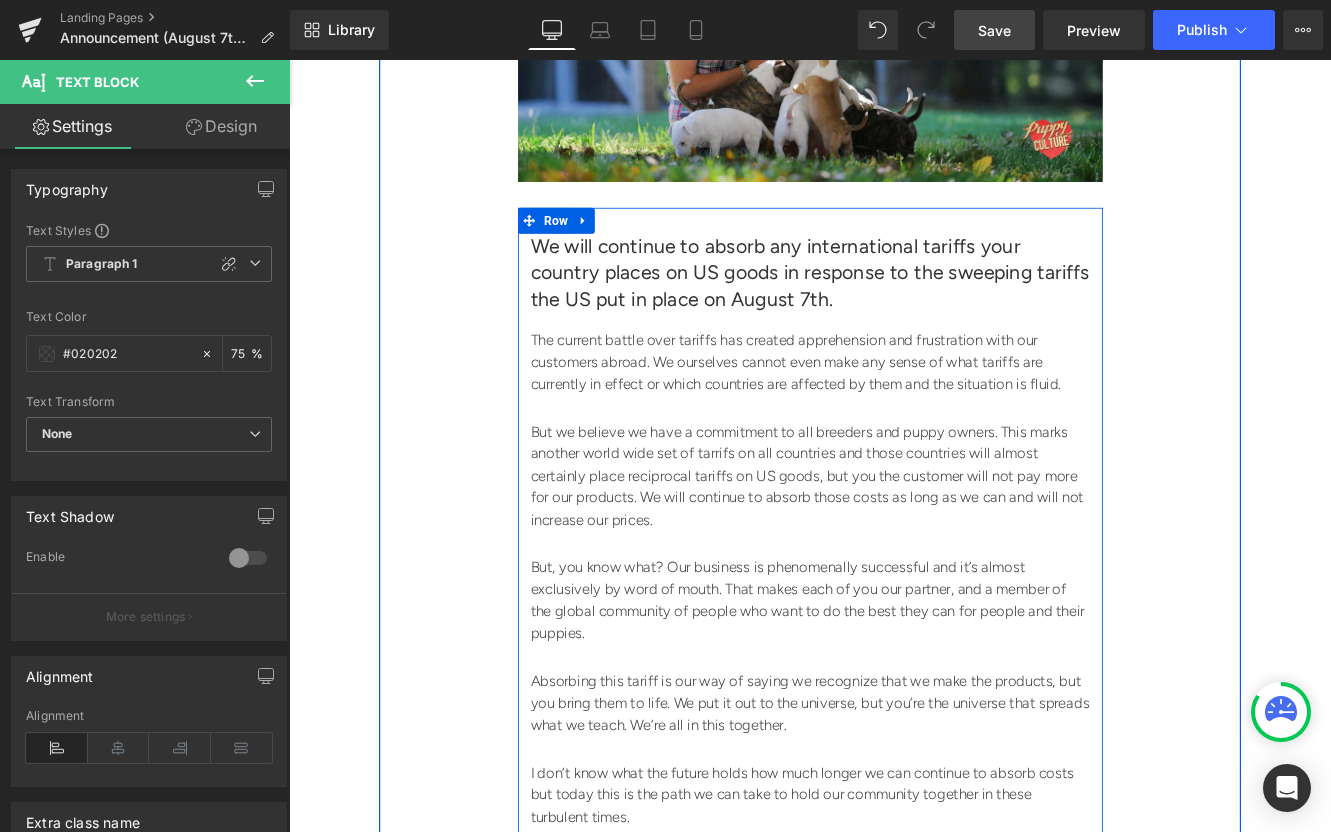 scroll, scrollTop: 574, scrollLeft: 0, axis: vertical 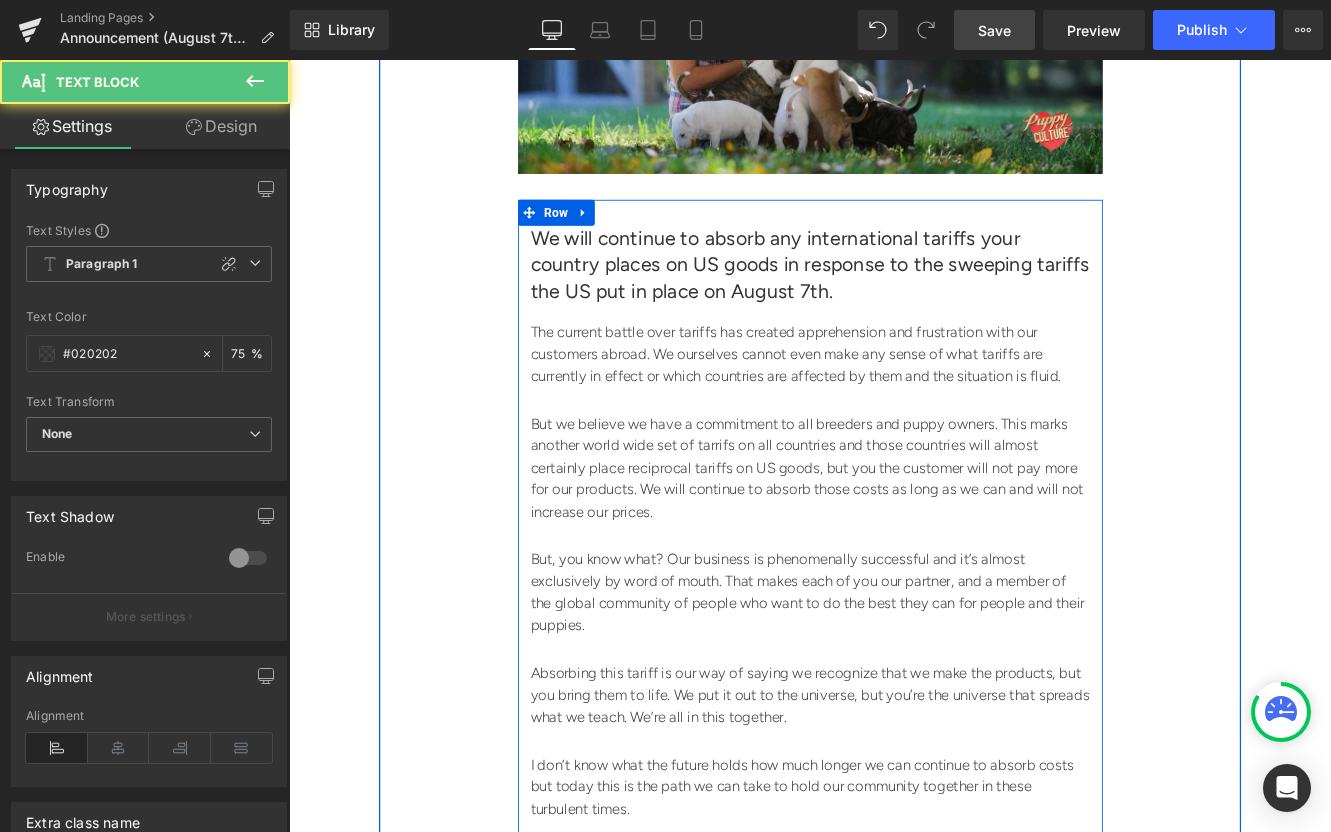 click on "But, you know what? Our business is phenomenally successful and it’s almost exclusively by word of mouth. That makes each of you our partner, and a member of the global community of people who want to do the best they can for people and their puppies." at bounding box center (894, 678) 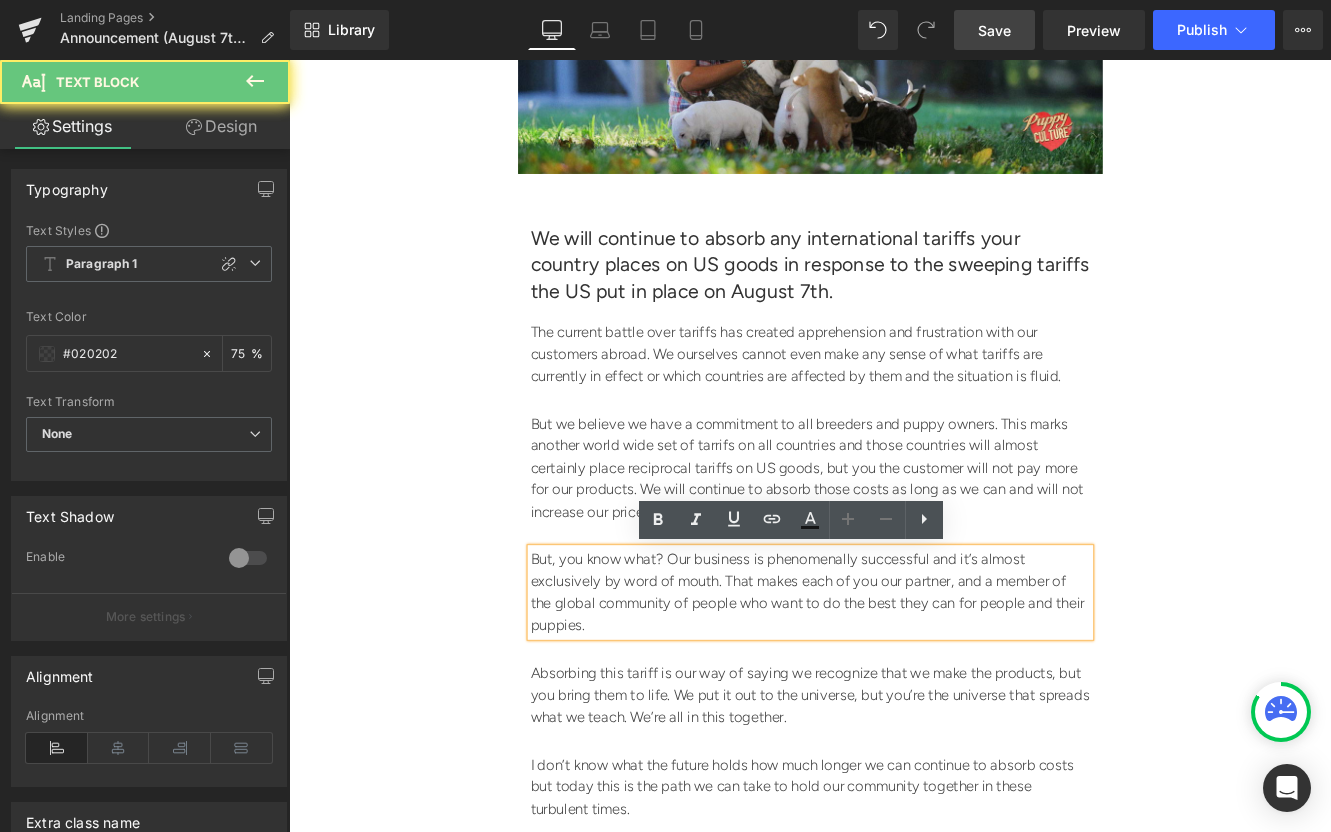 click on "But, you know what? Our business is phenomenally successful and it’s almost exclusively by word of mouth. That makes each of you our partner, and a member of the global community of people who want to do the best they can for people and their puppies." at bounding box center [894, 678] 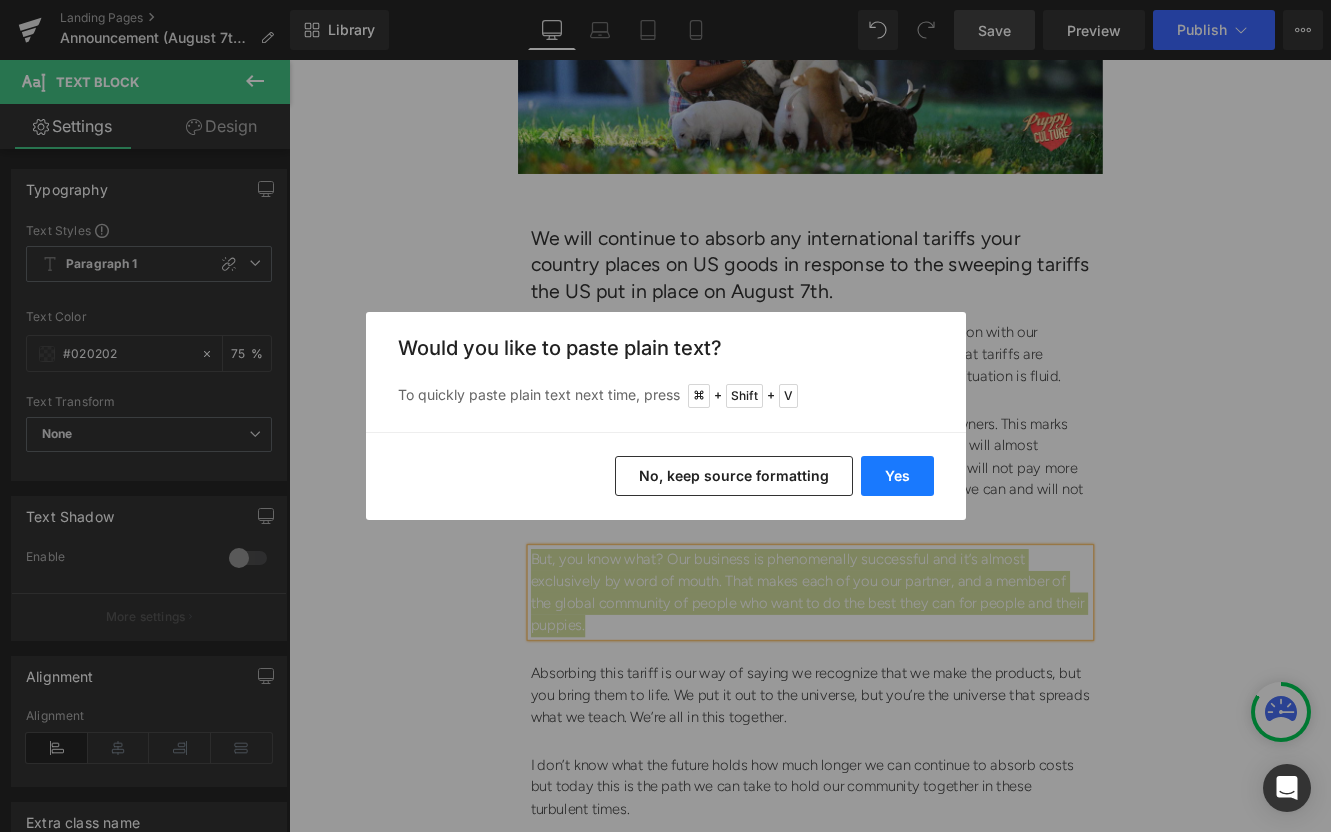 click on "Yes" at bounding box center [897, 476] 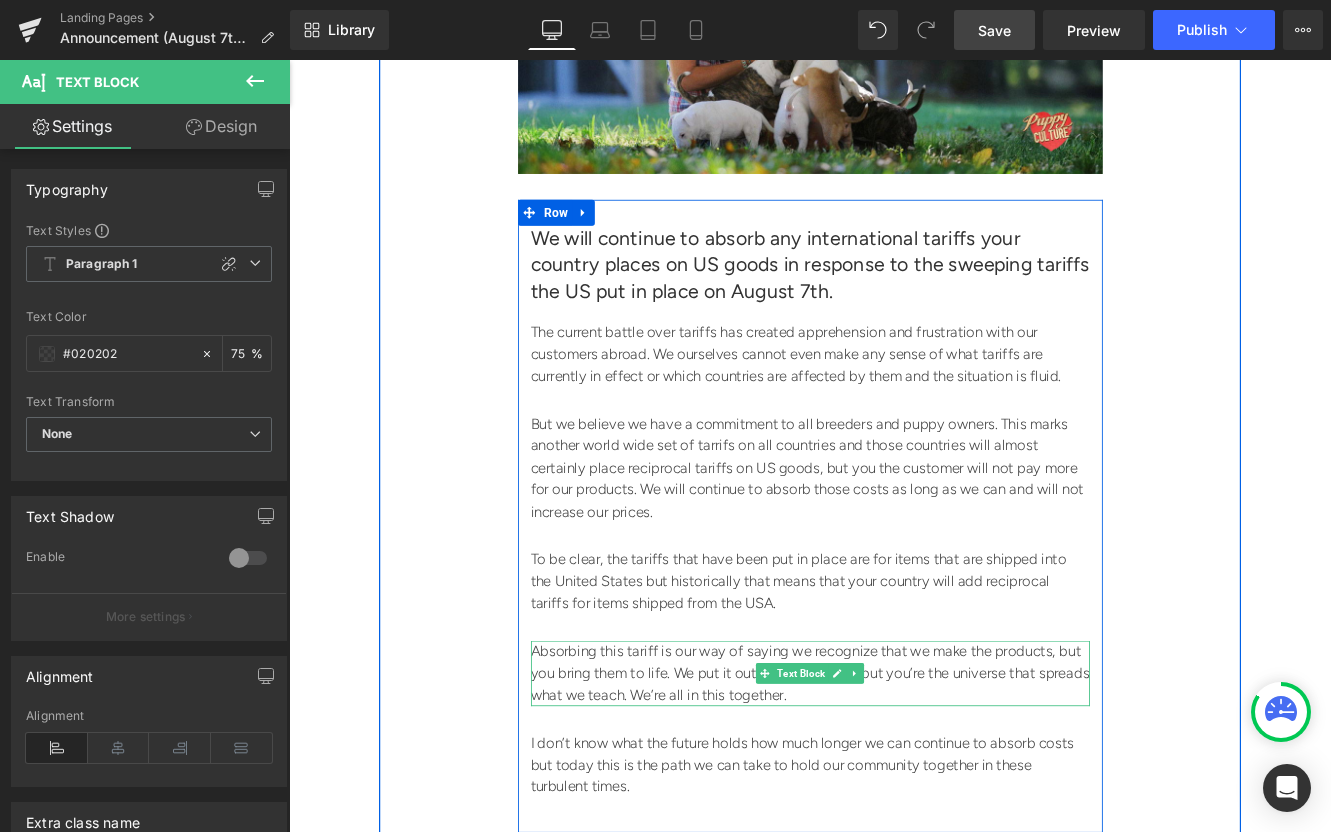 click on "Absorbing this tariff is our way of saying we recognize that we make the products, but you bring them to life. We put it out to the universe, but you’re the universe that spreads what we teach. We’re all in this together." at bounding box center [894, 772] 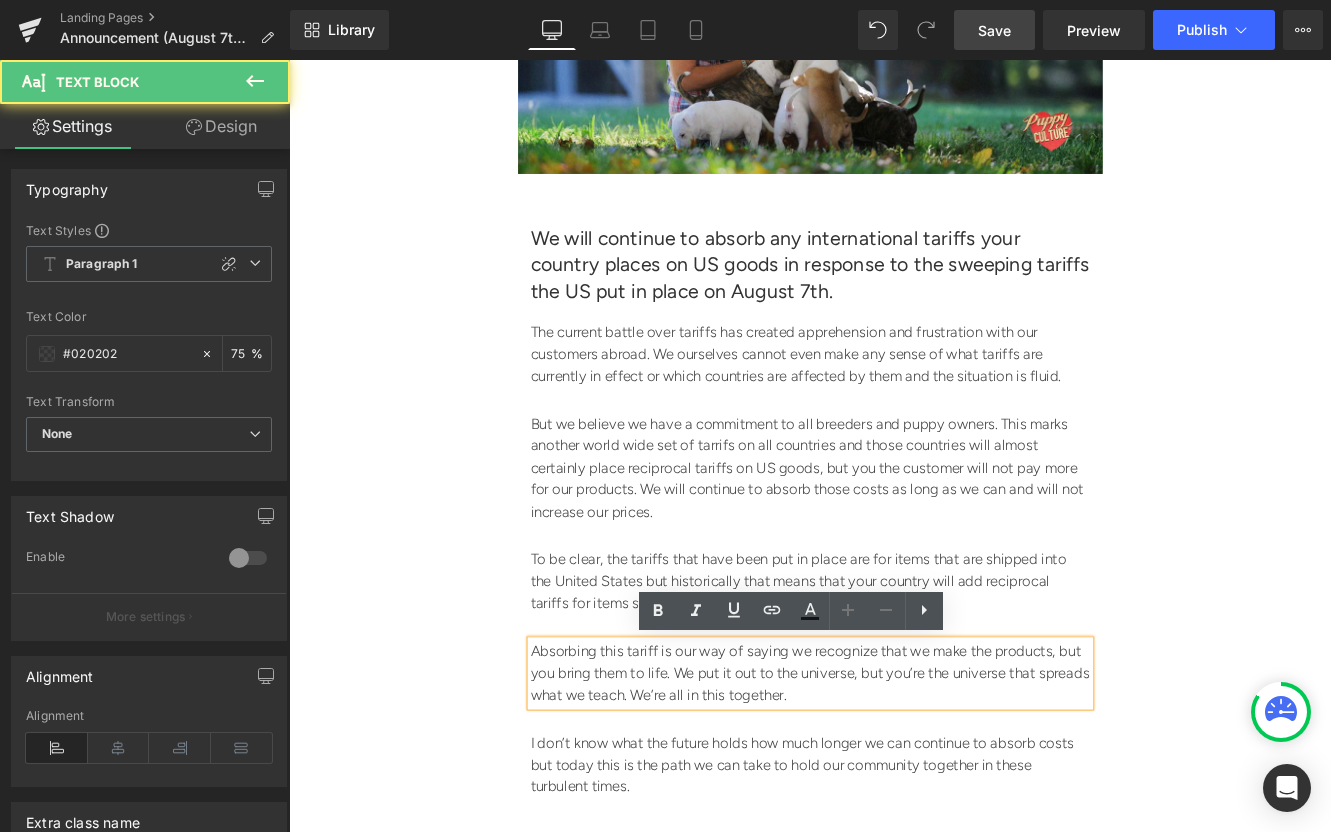 click on "Absorbing this tariff is our way of saying we recognize that we make the products, but you bring them to life. We put it out to the universe, but you’re the universe that spreads what we teach. We’re all in this together." at bounding box center (894, 772) 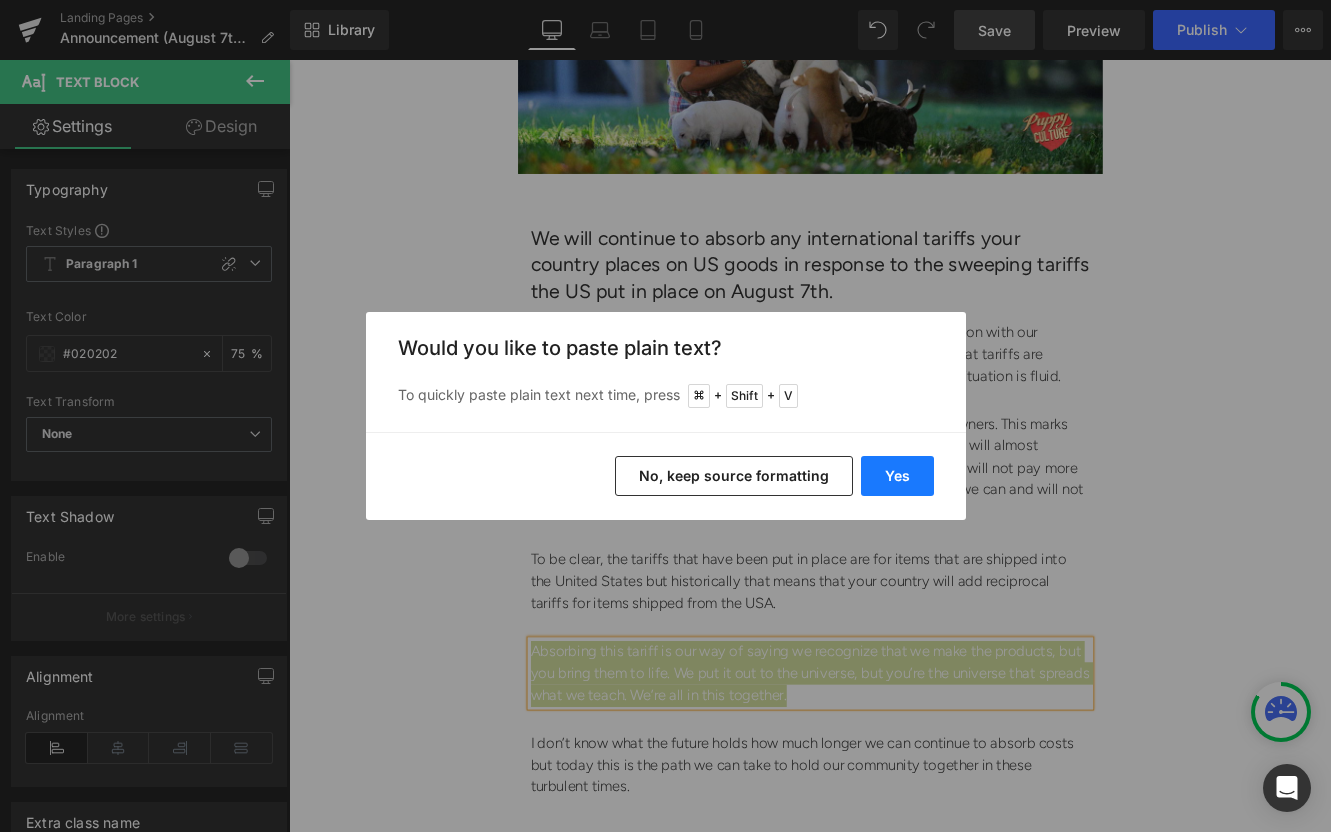 click on "Yes" at bounding box center [897, 476] 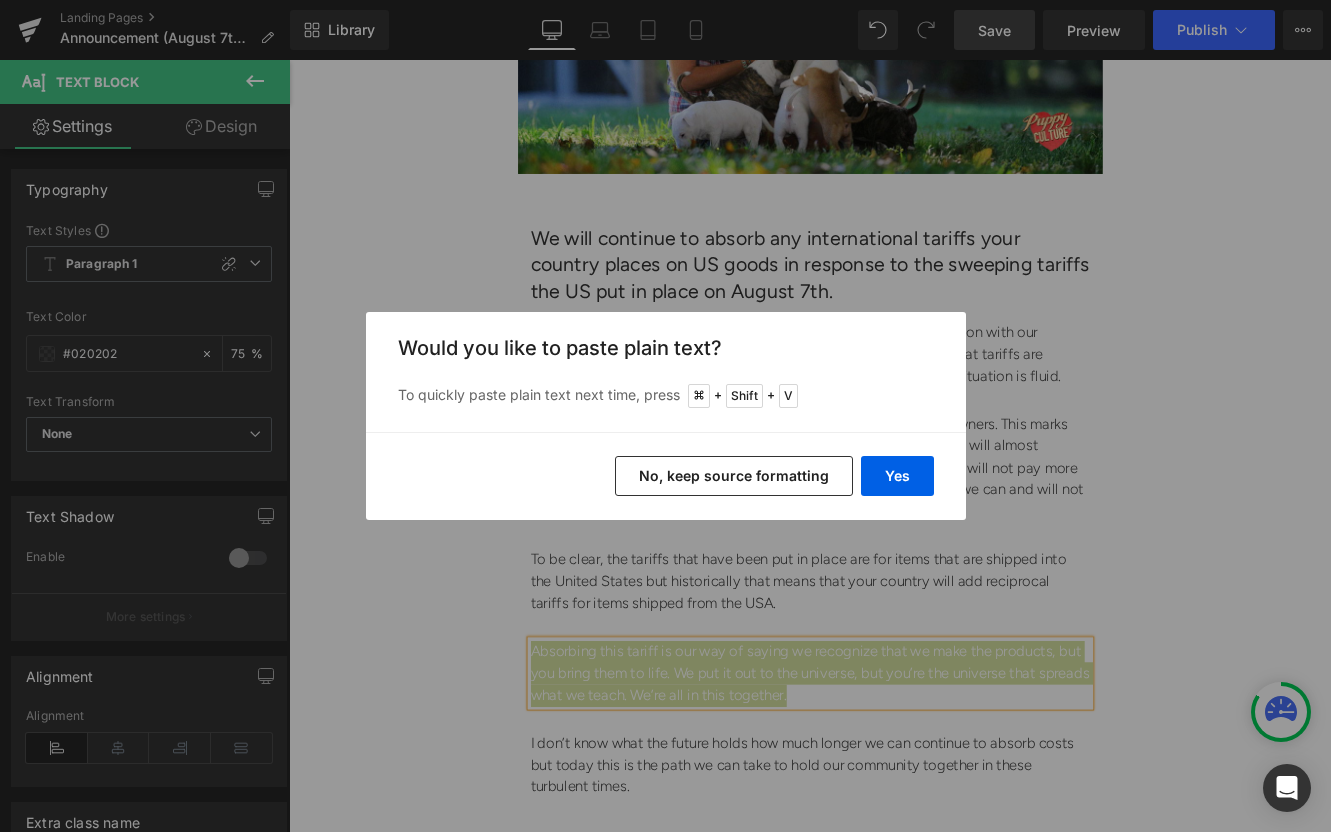 type 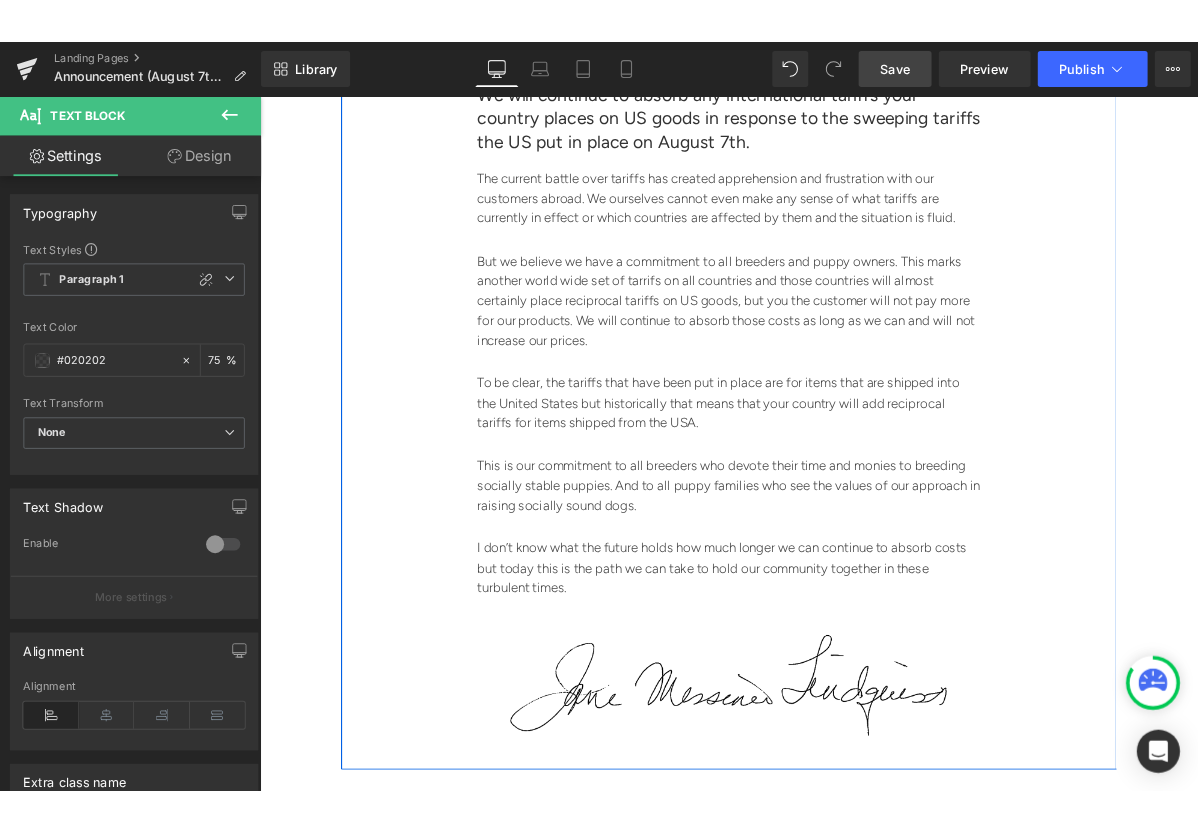 scroll, scrollTop: 789, scrollLeft: 0, axis: vertical 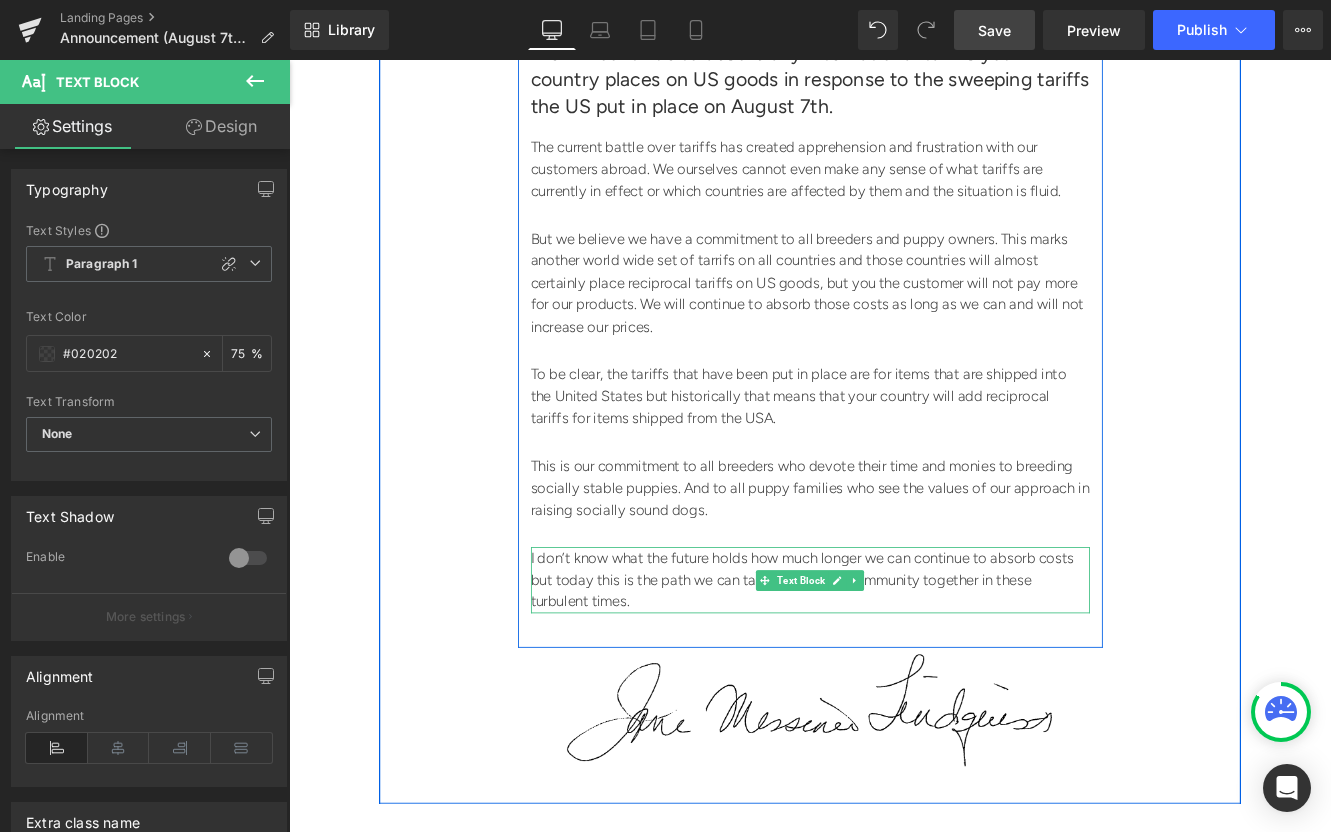 drag, startPoint x: 707, startPoint y: 645, endPoint x: 691, endPoint y: 644, distance: 16.03122 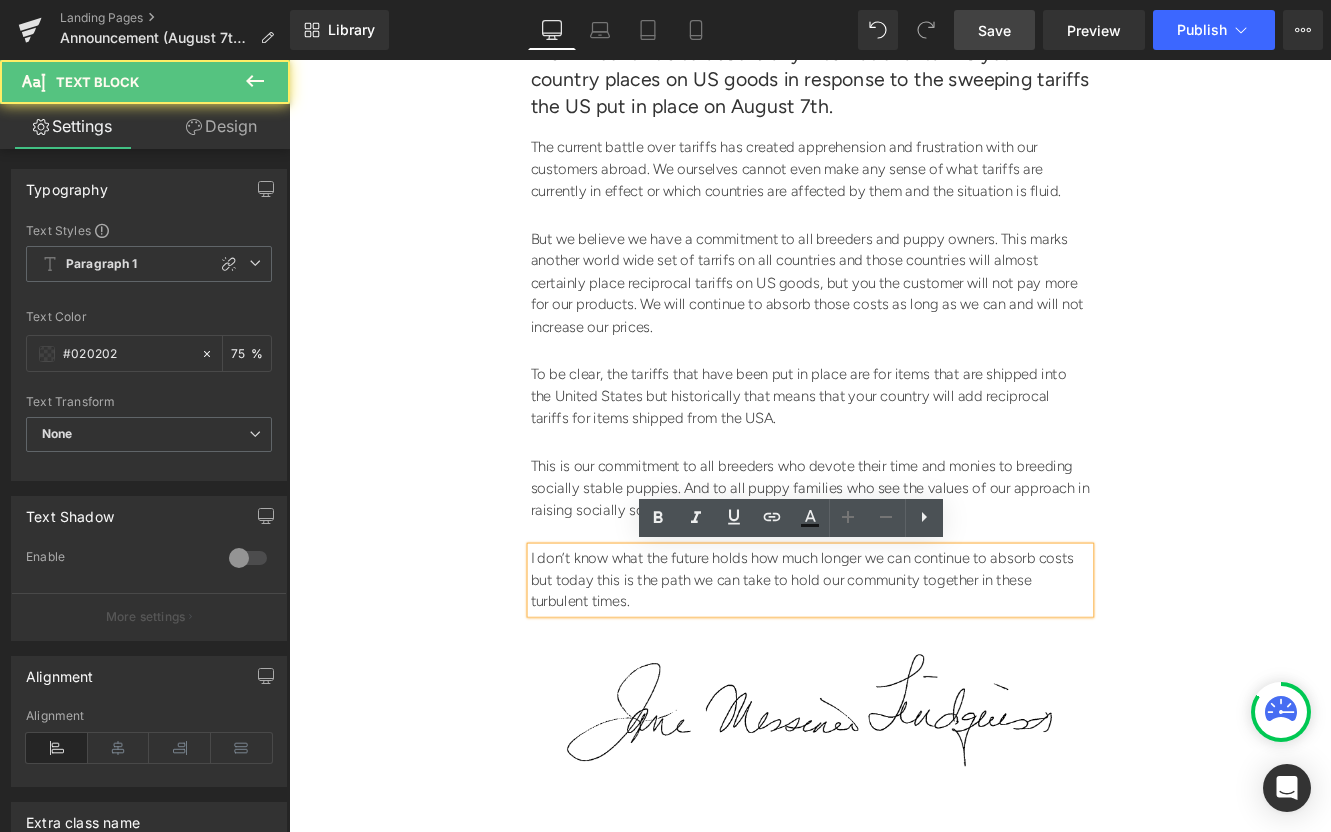 click on "I don’t know what the future holds how much longer we can continue to absorb costs but today this is the path we can take to hold our community together in these turbulent times." at bounding box center (894, 663) 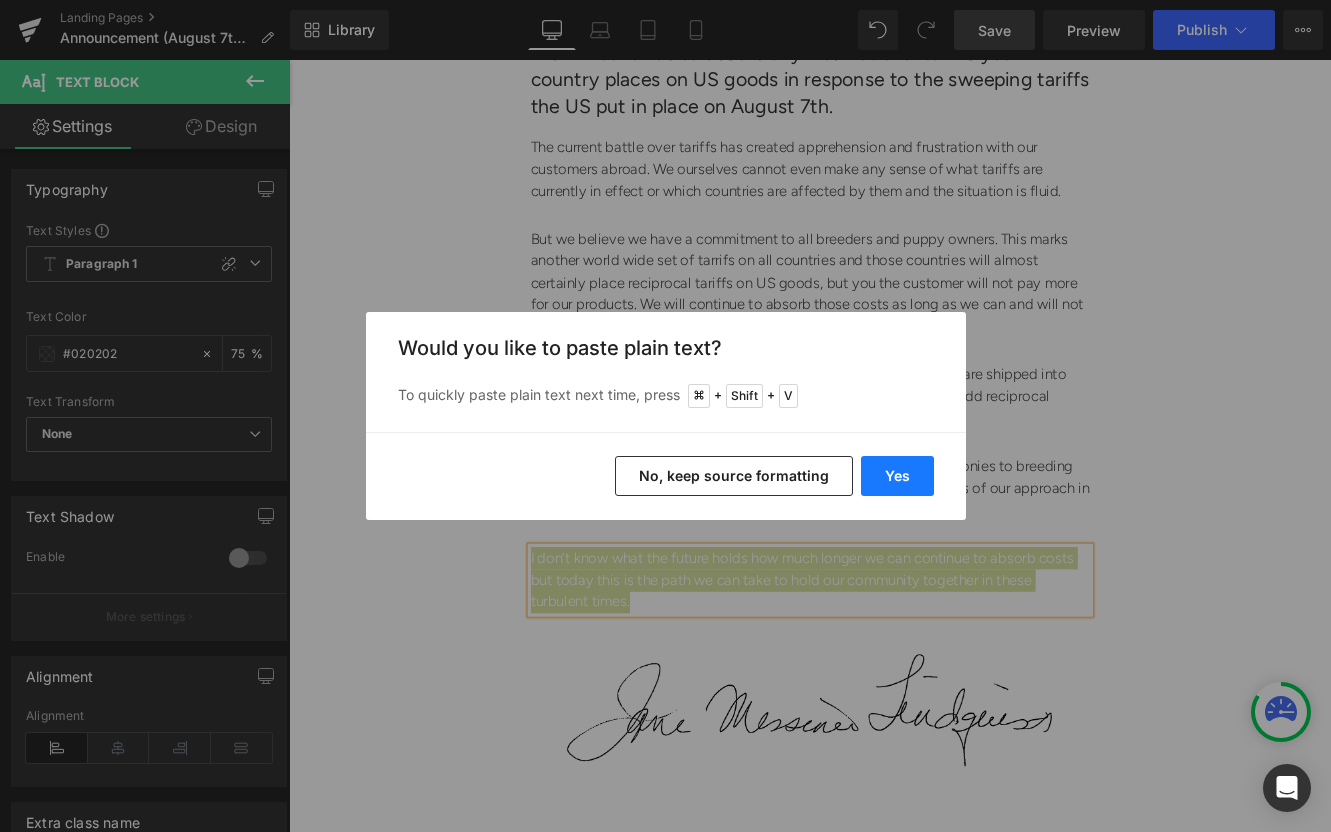click on "Yes" at bounding box center (897, 476) 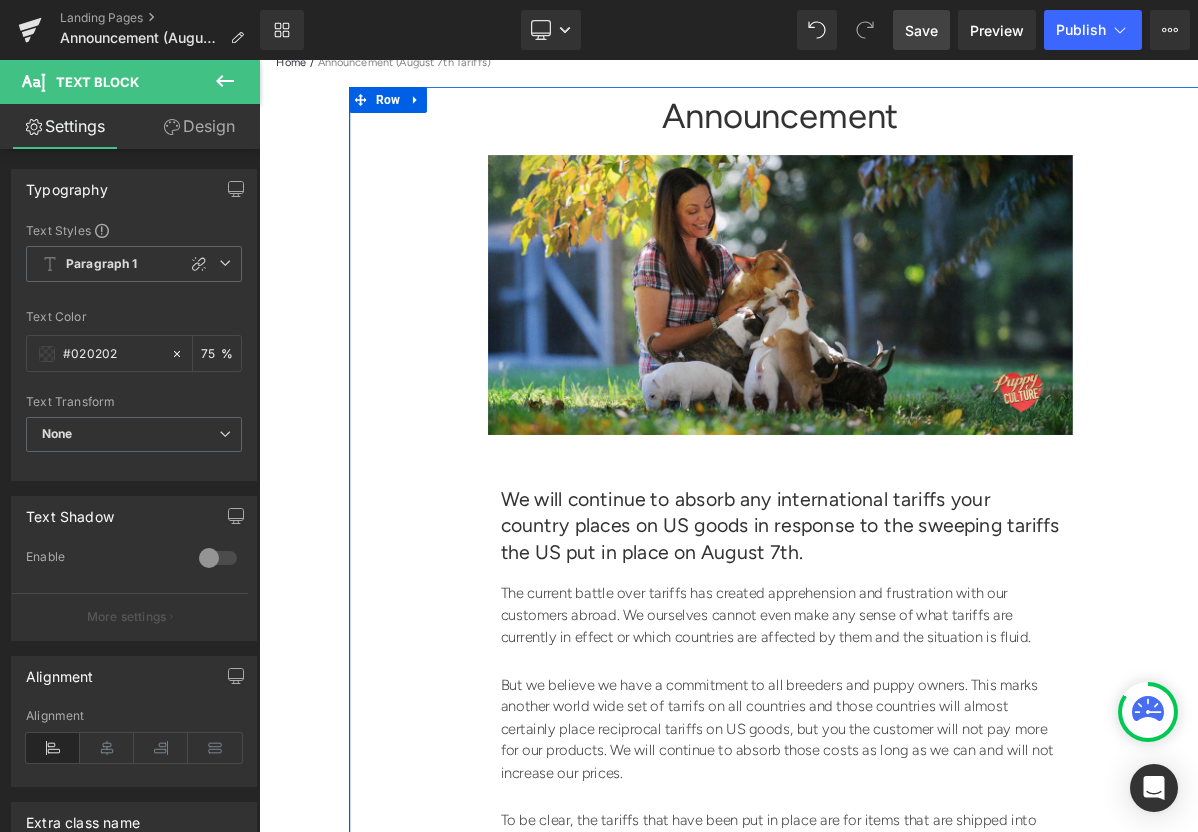 scroll, scrollTop: 0, scrollLeft: 0, axis: both 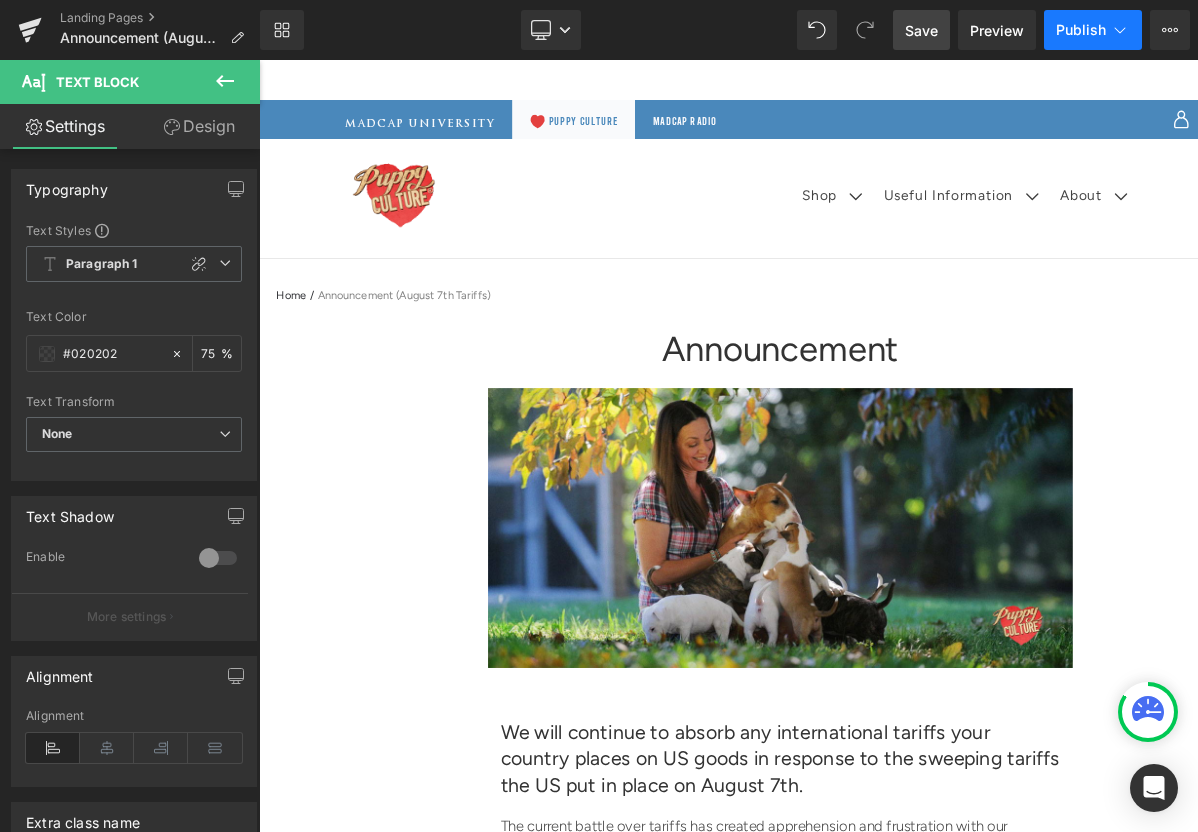 click on "Publish" at bounding box center (1081, 30) 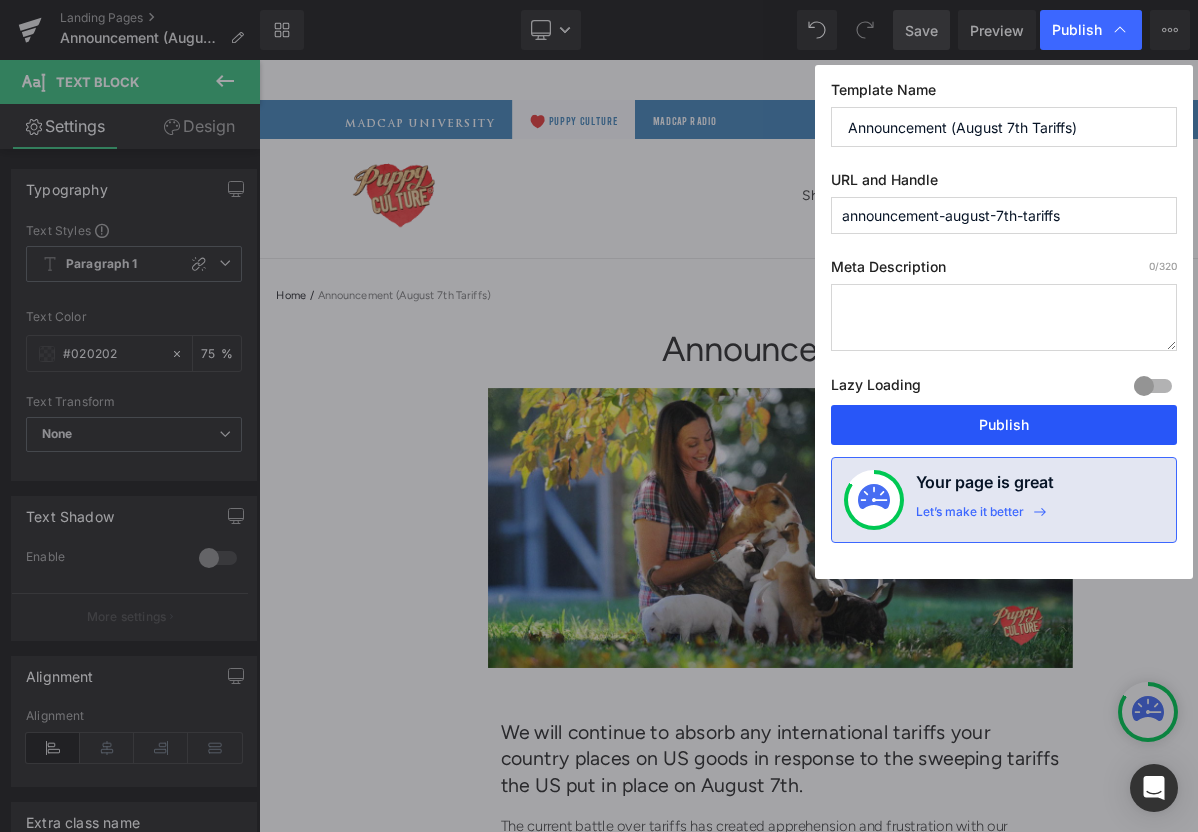 click on "Publish" at bounding box center [1004, 425] 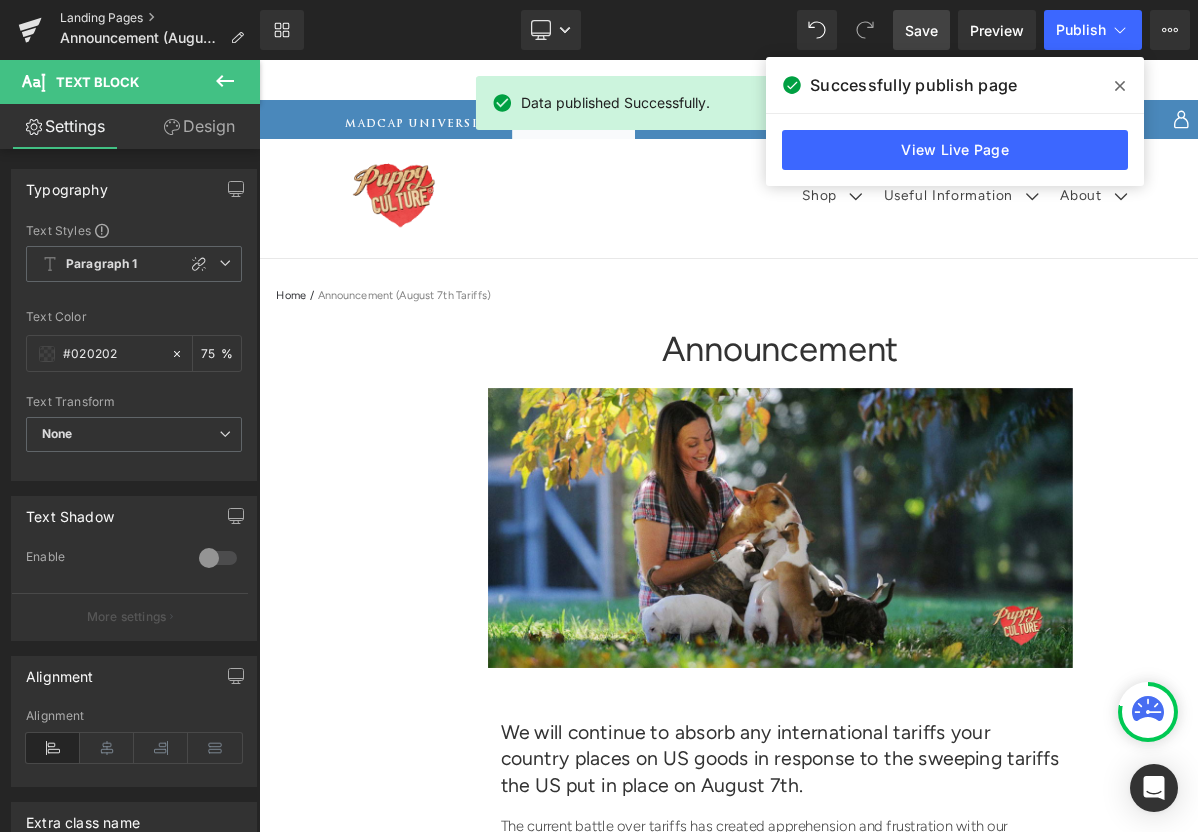 click on "Landing Pages" at bounding box center [160, 18] 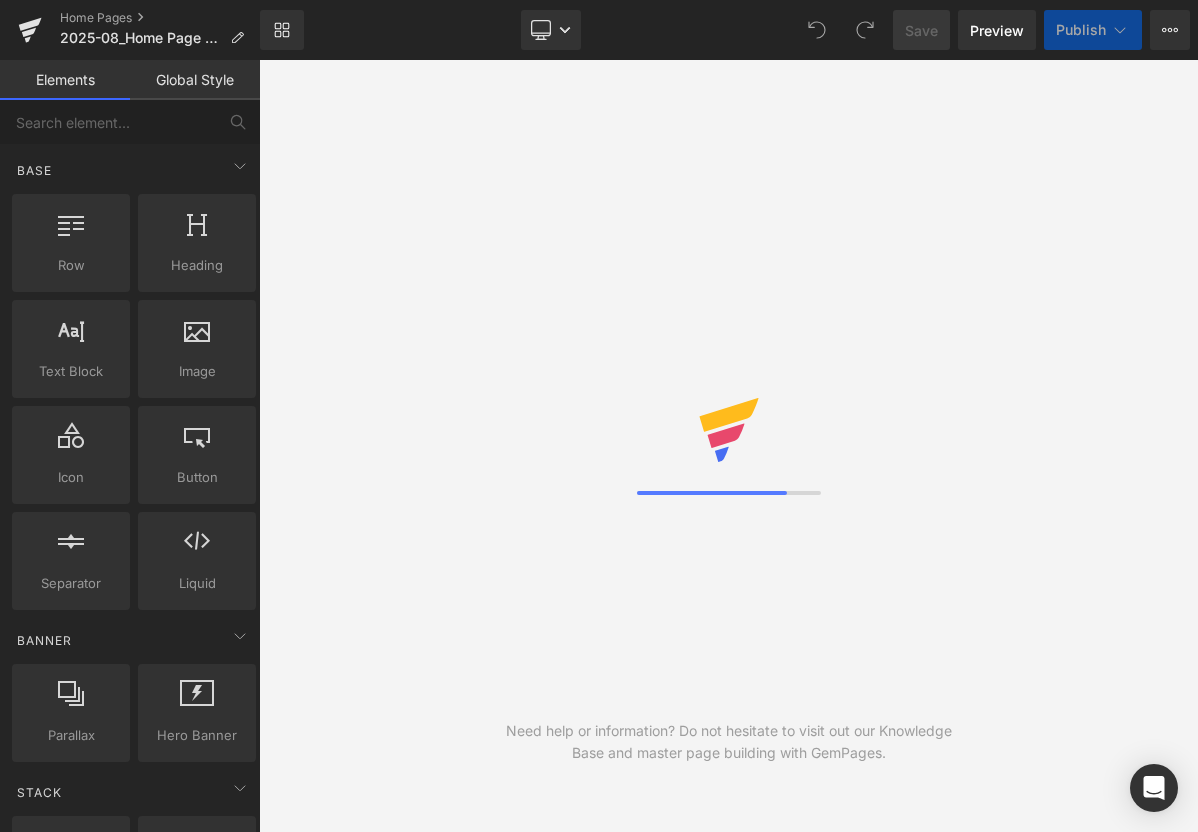 scroll, scrollTop: 0, scrollLeft: 0, axis: both 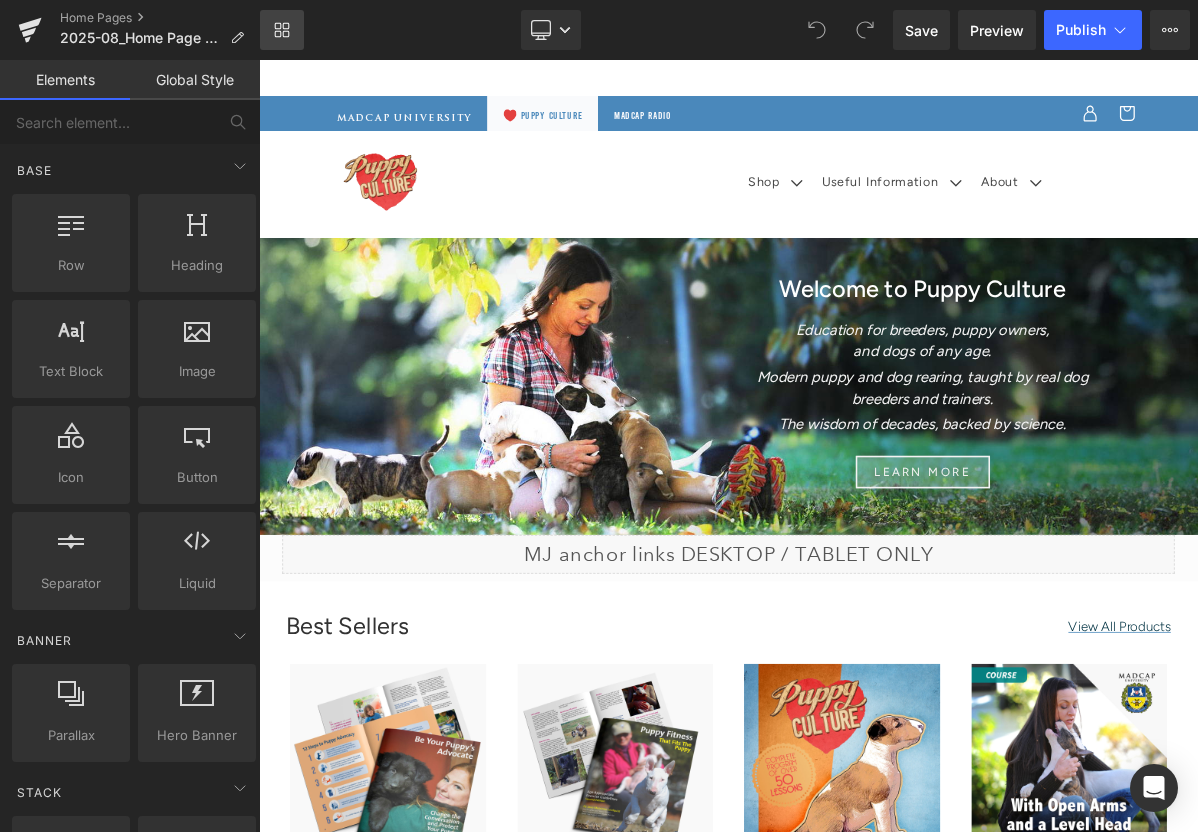 click 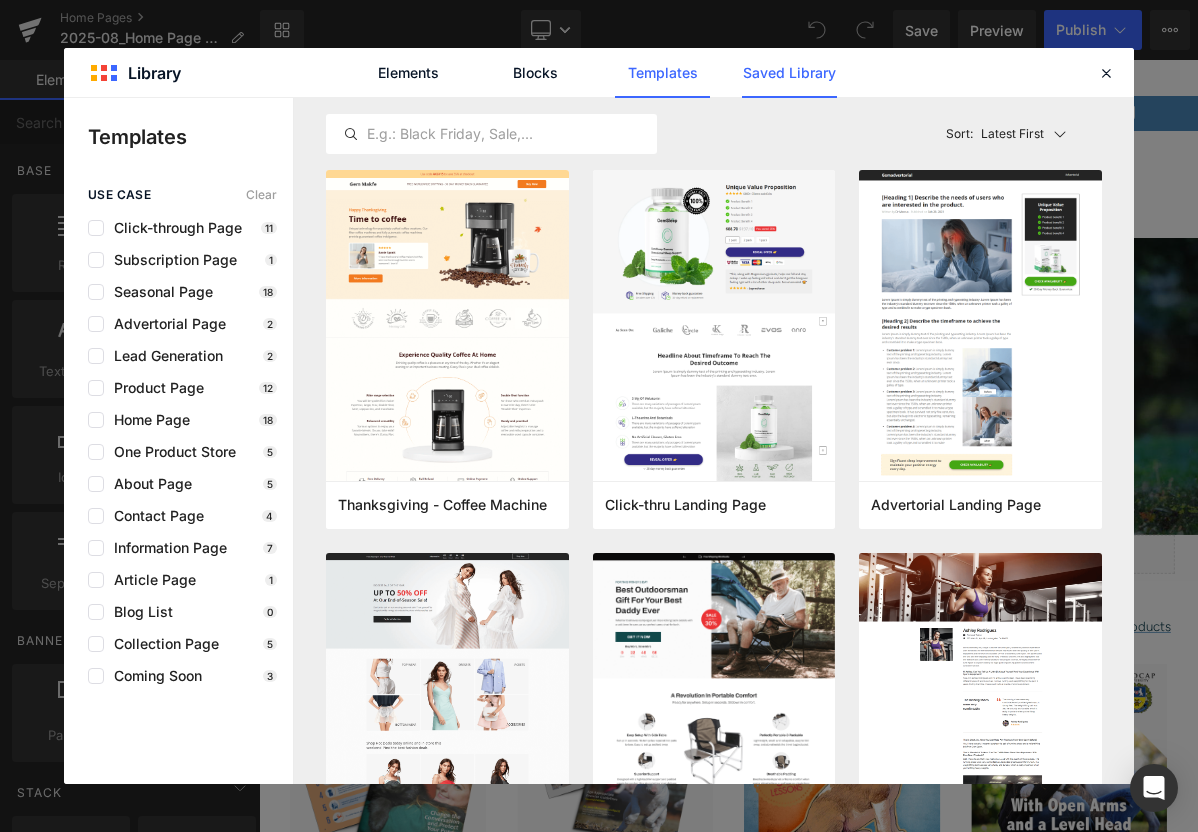 click on "Saved Library" 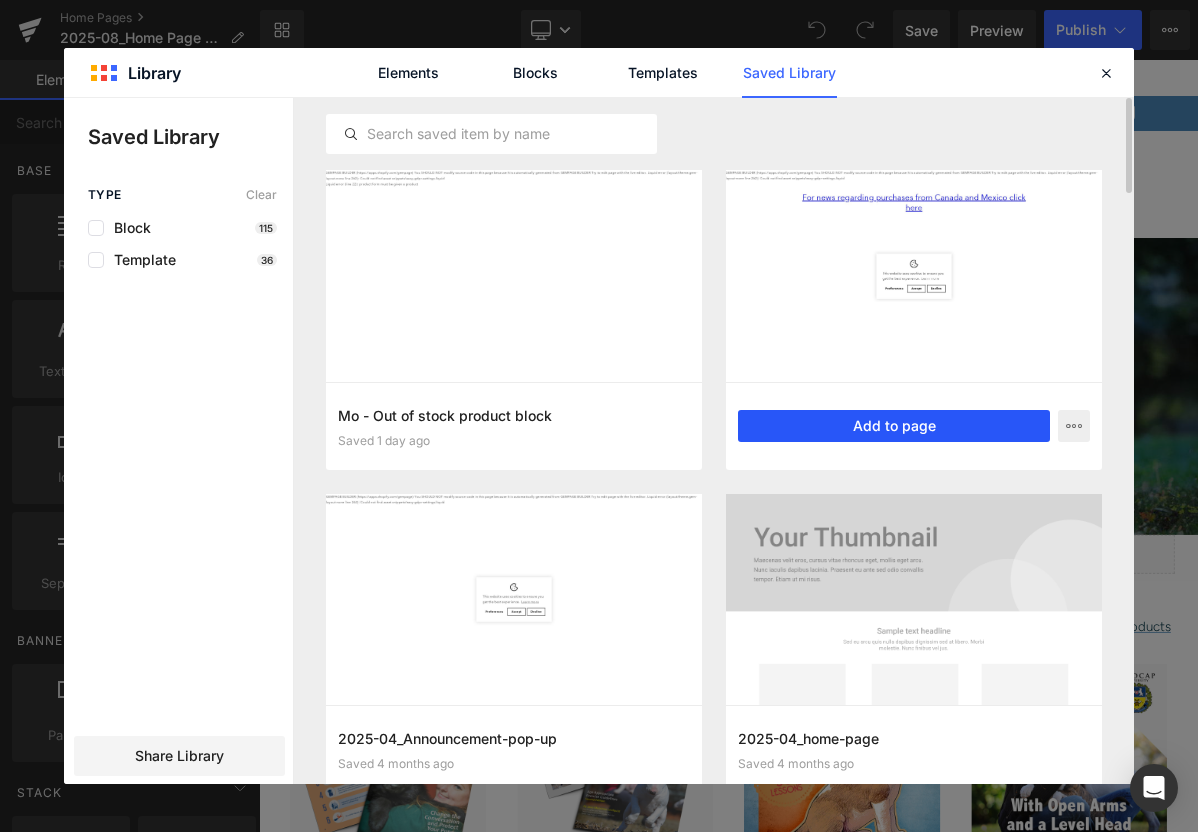 click on "Add to page" at bounding box center [894, 426] 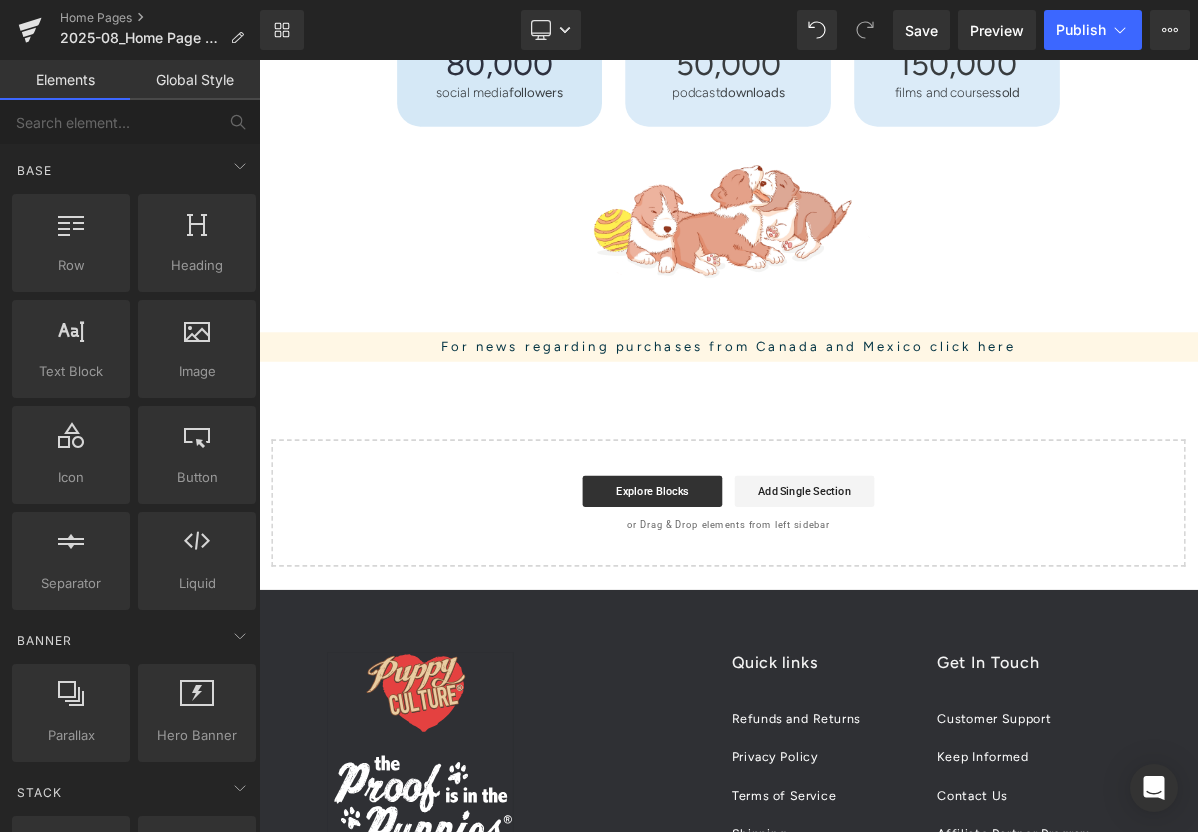 scroll, scrollTop: 4299, scrollLeft: 0, axis: vertical 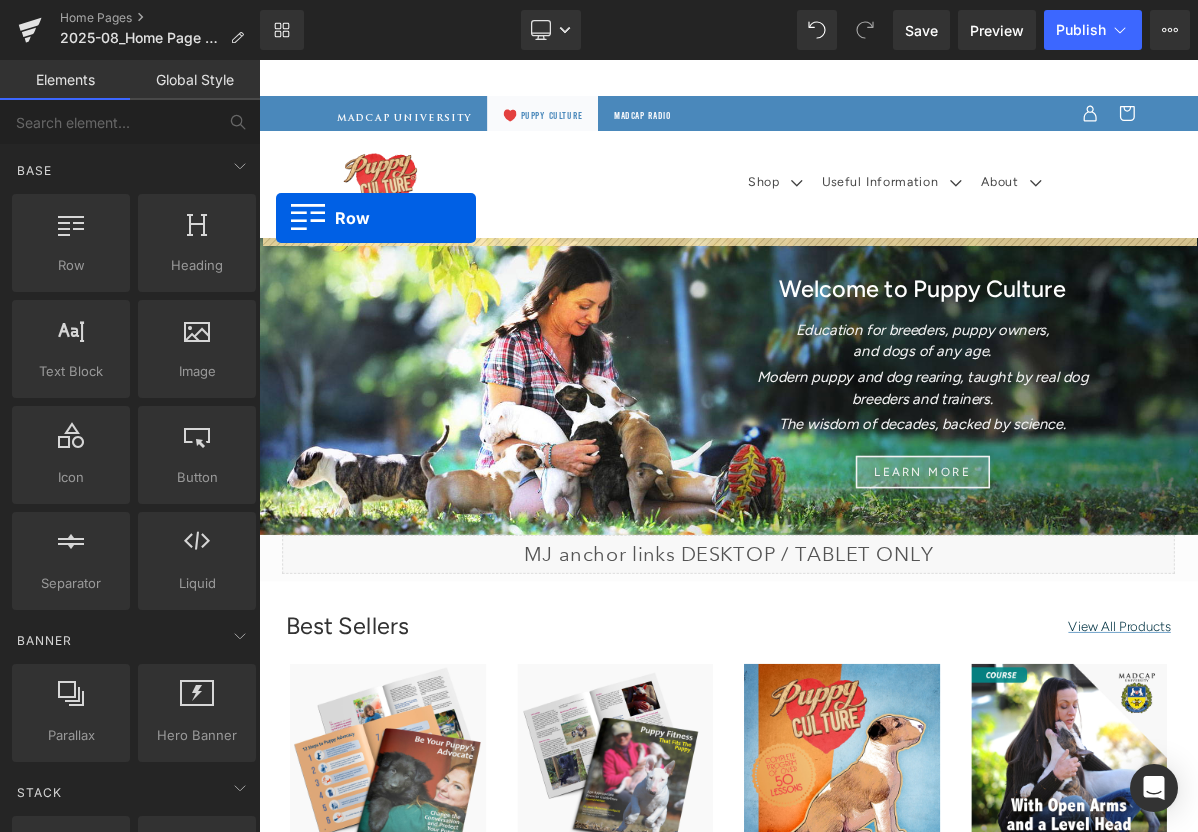 drag, startPoint x: 272, startPoint y: 519, endPoint x: 281, endPoint y: 263, distance: 256.15814 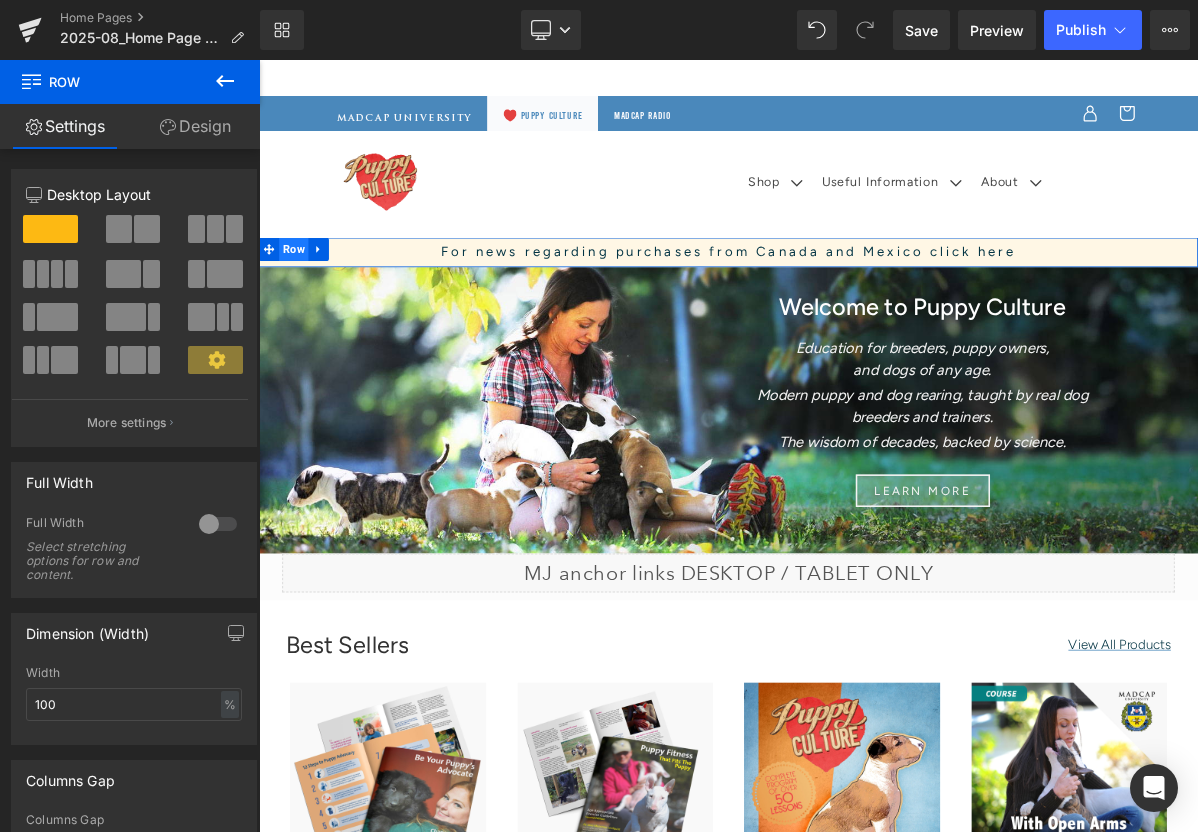 click on "Row" at bounding box center [304, 304] 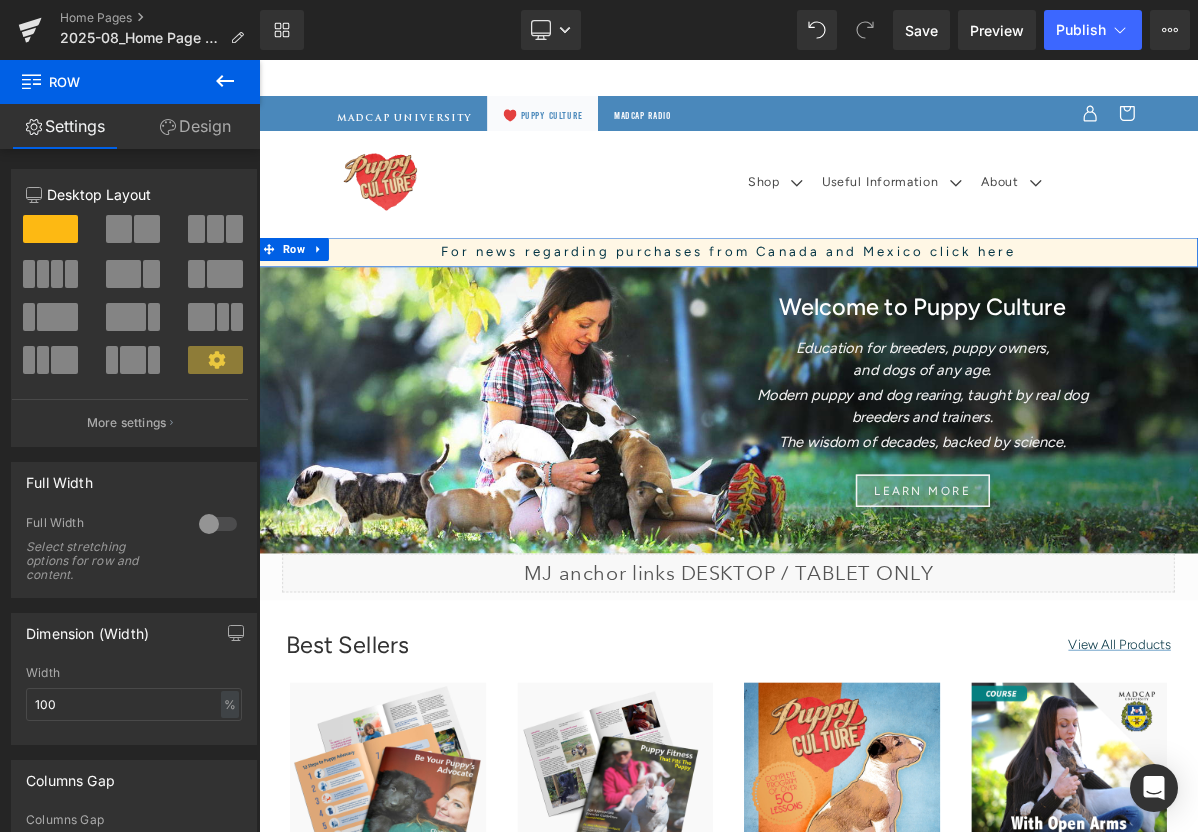 click on "Design" at bounding box center [195, 126] 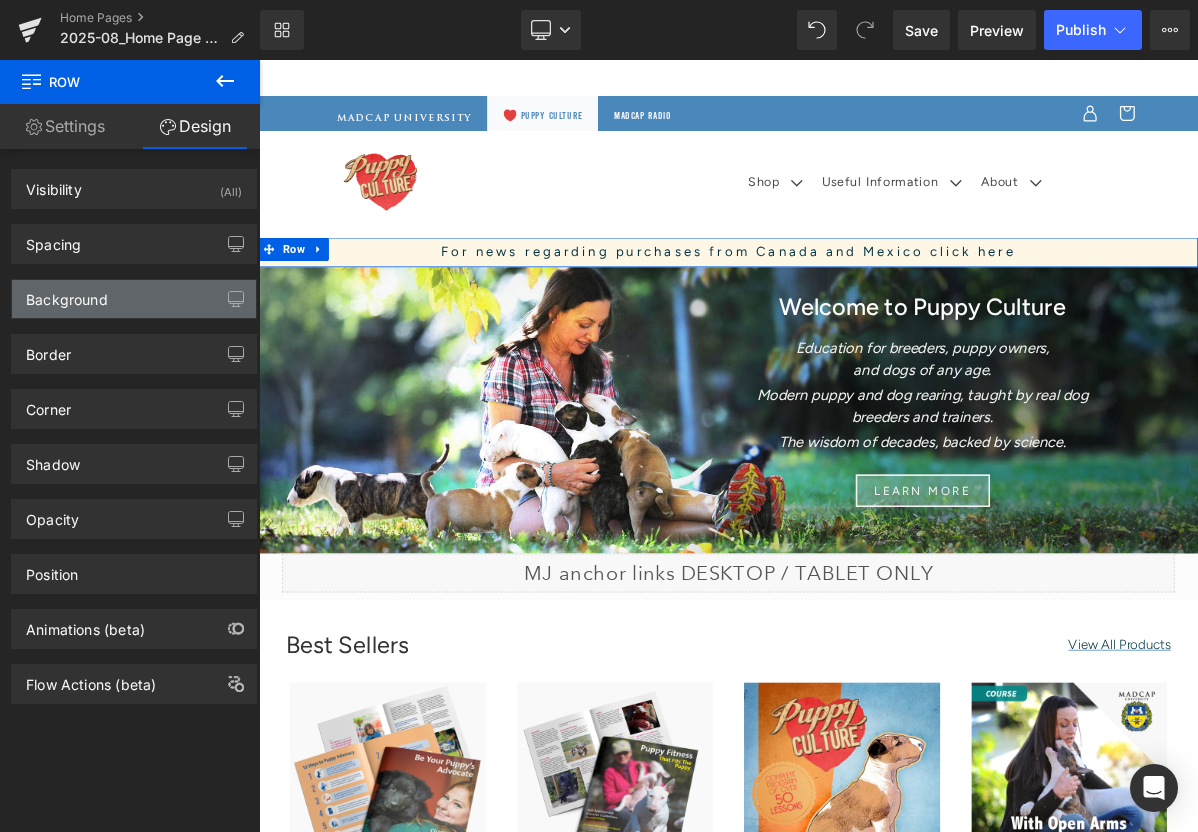 click on "Background" at bounding box center [134, 299] 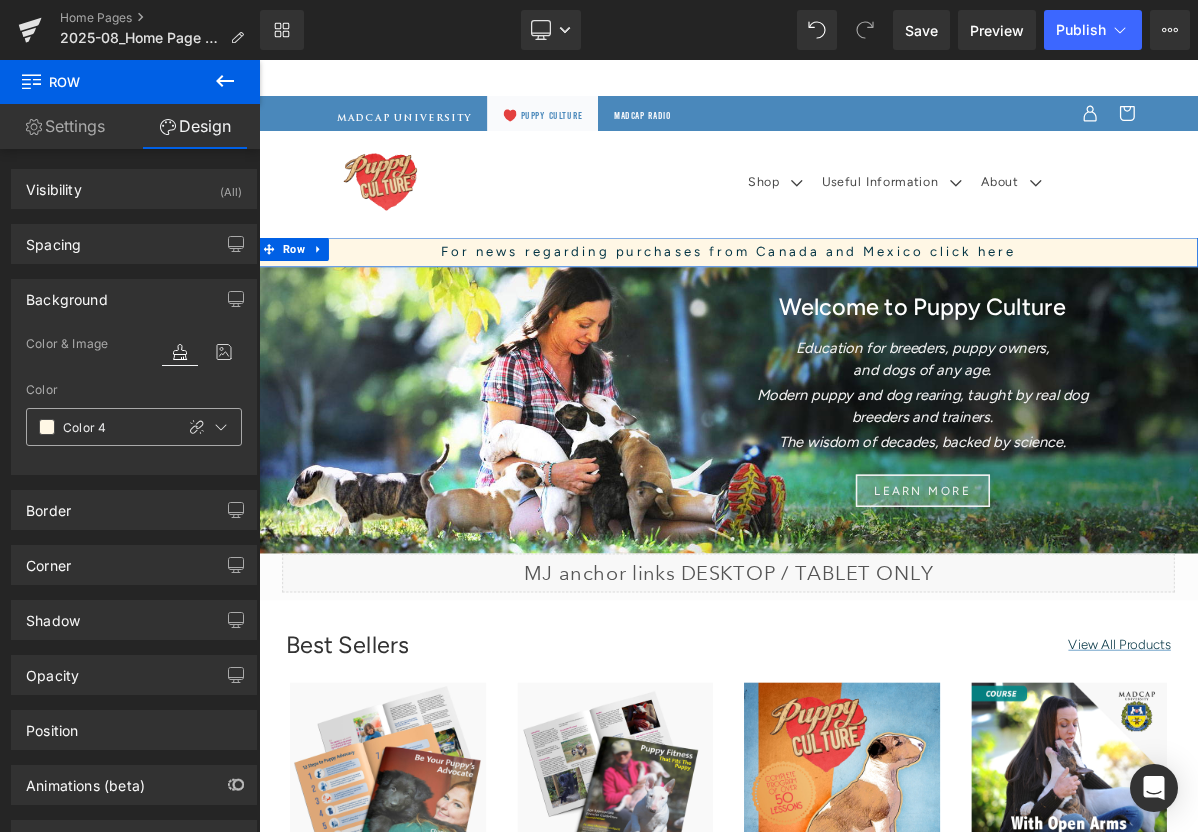 click at bounding box center [47, 427] 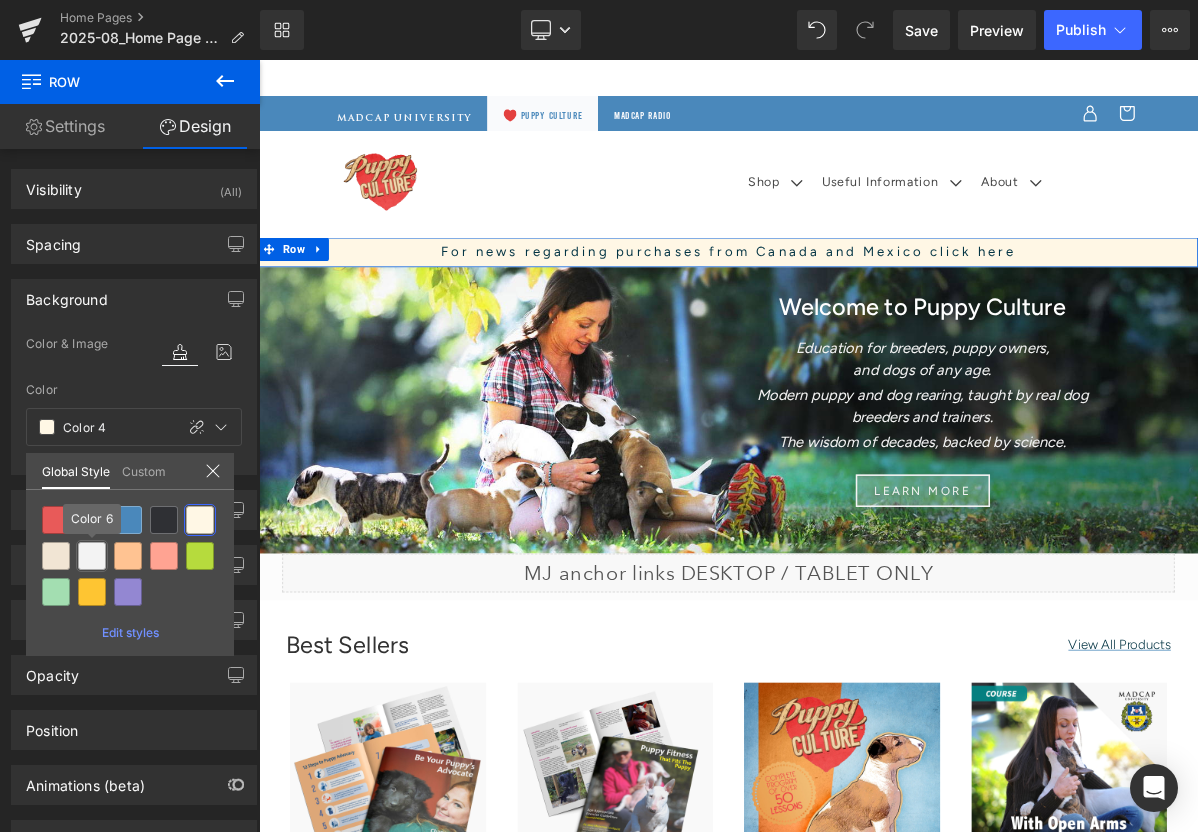click at bounding box center [92, 556] 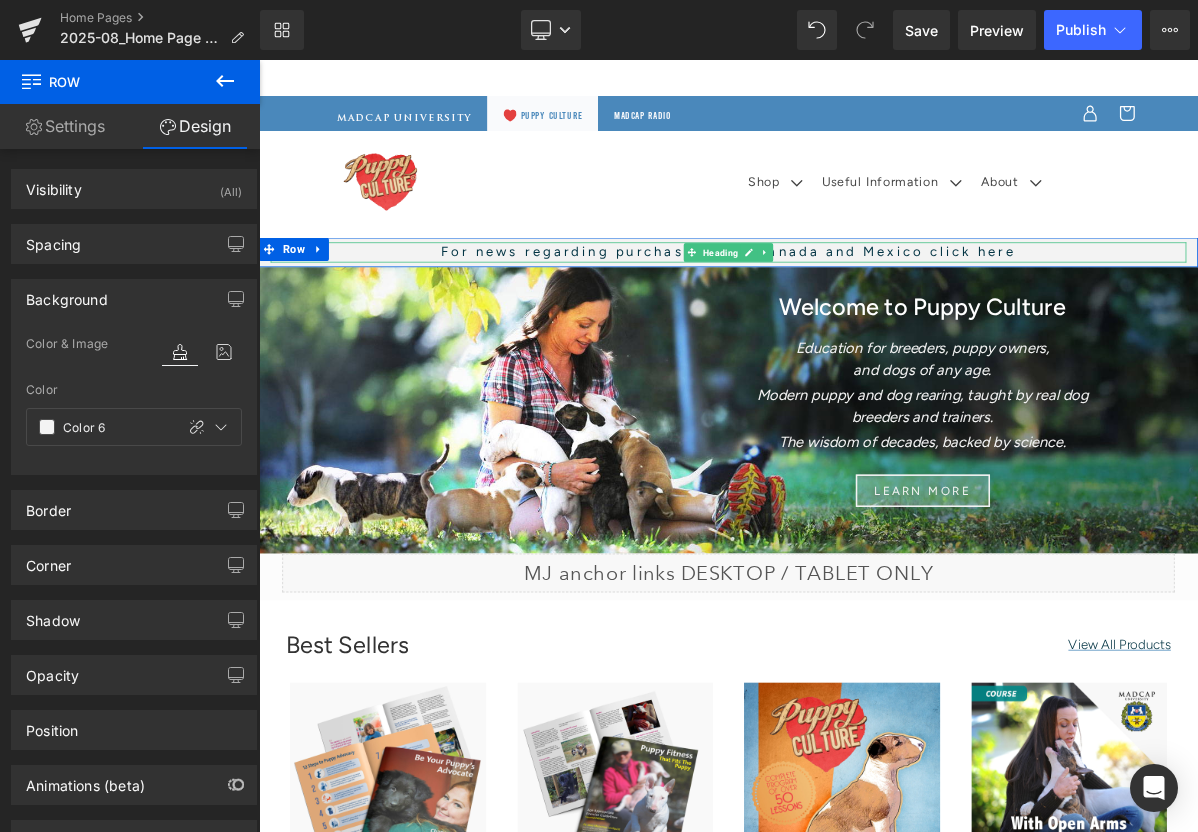 click on "For news regarding purchases from [COUNTRY] and [COUNTRY] click here" at bounding box center [864, 308] 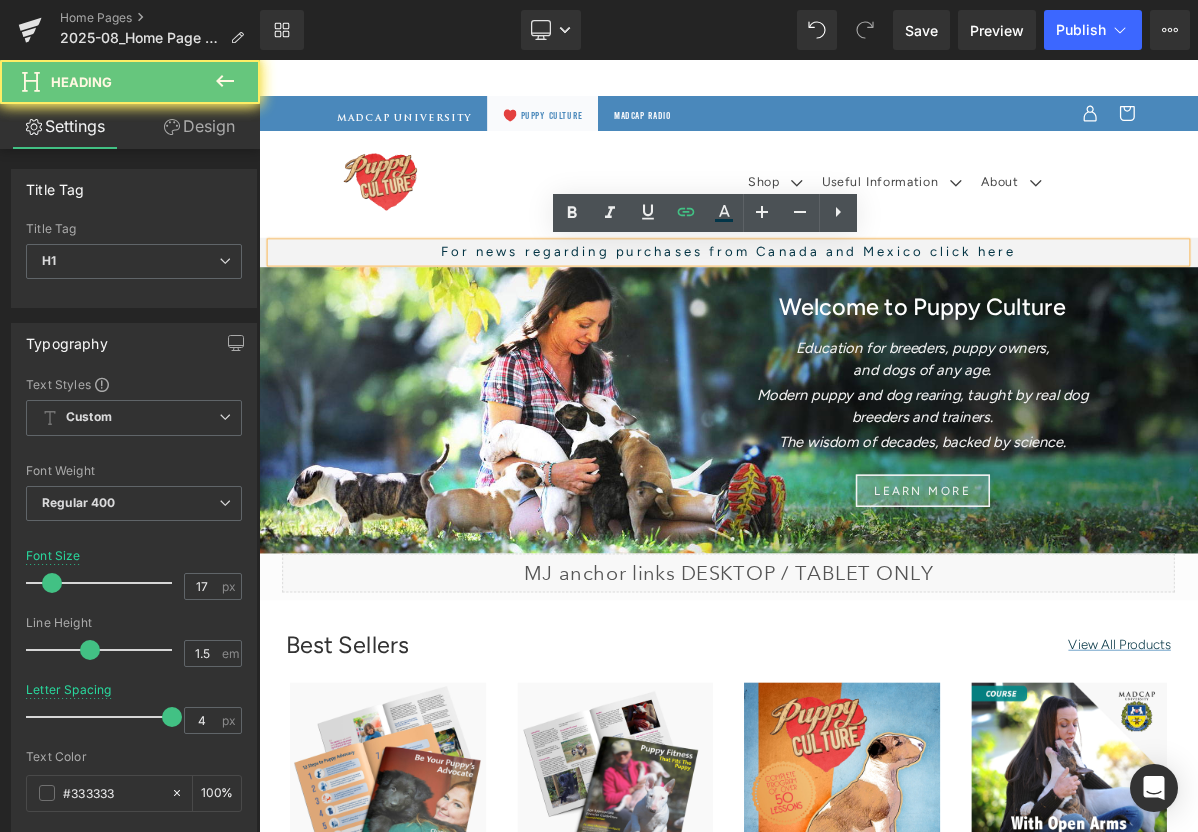 click on "For news regarding purchases from [COUNTRY] and [COUNTRY] click here" at bounding box center [864, 308] 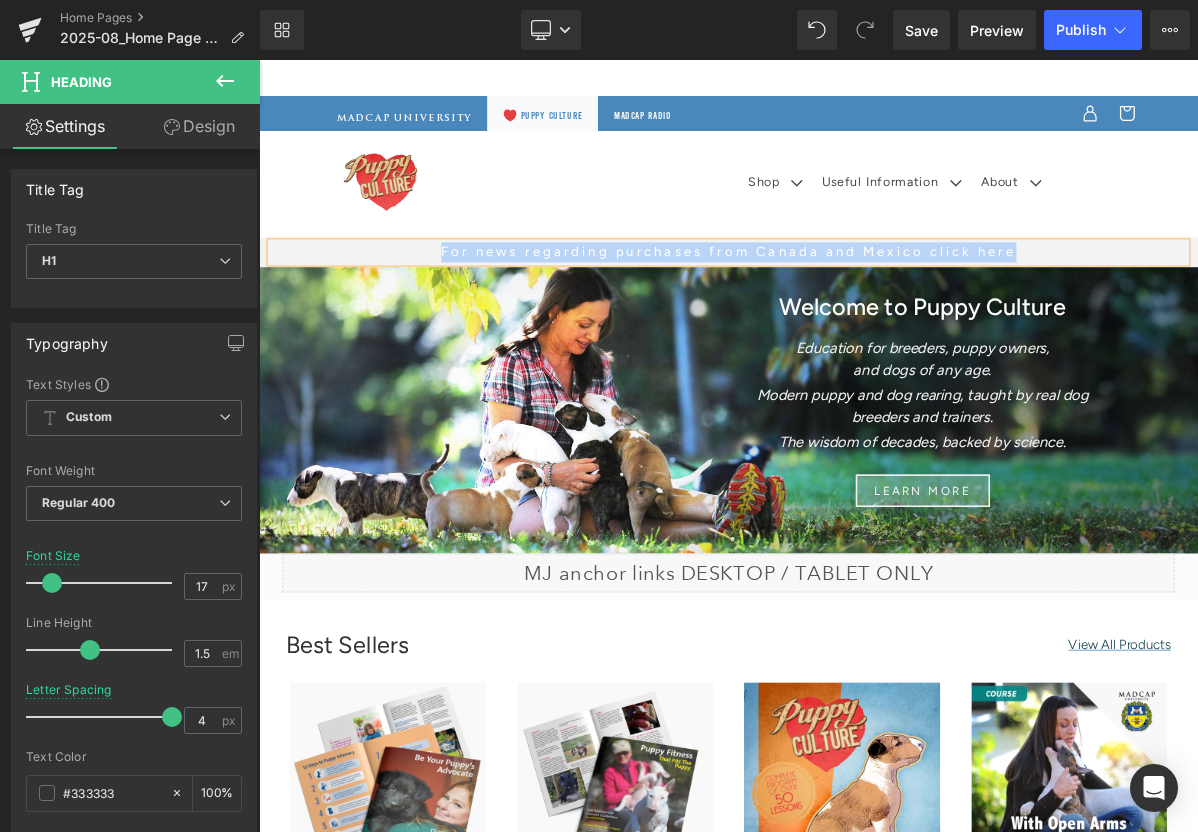 paste 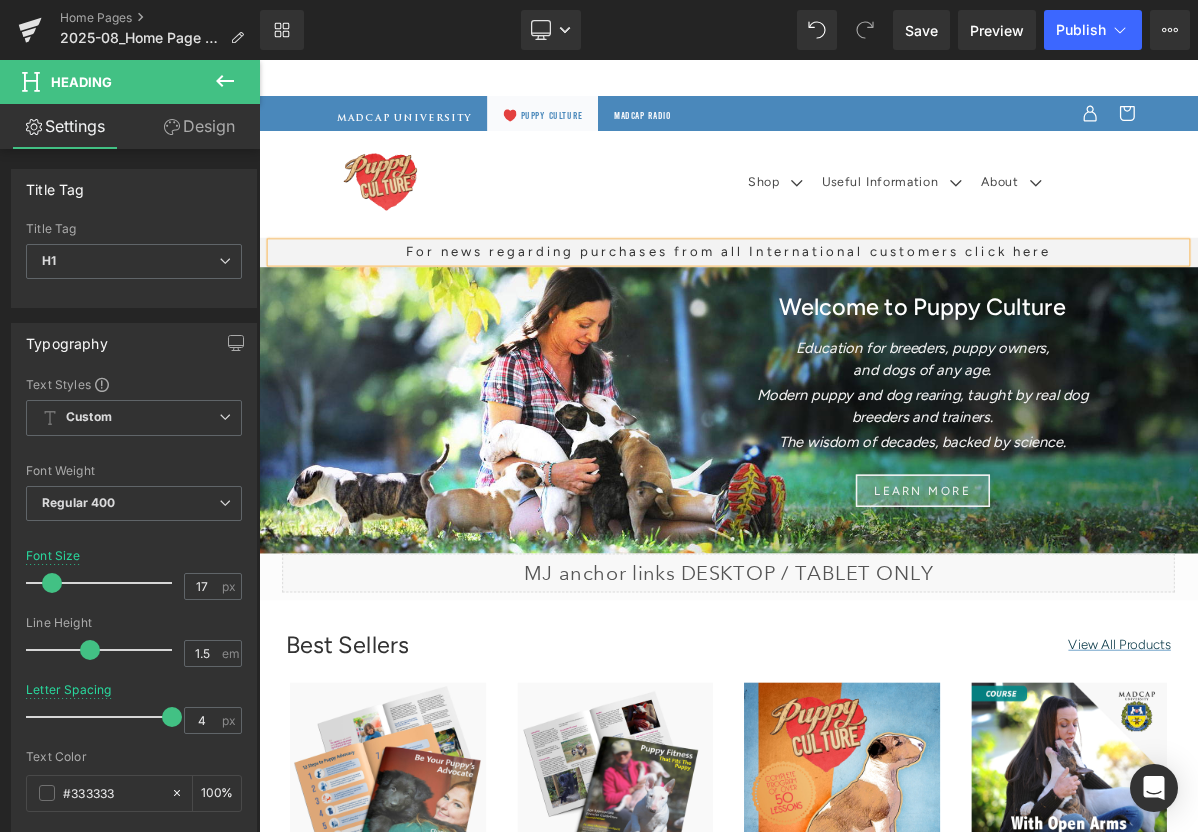 click on "For news regarding purchases from all International customers click here" at bounding box center [864, 308] 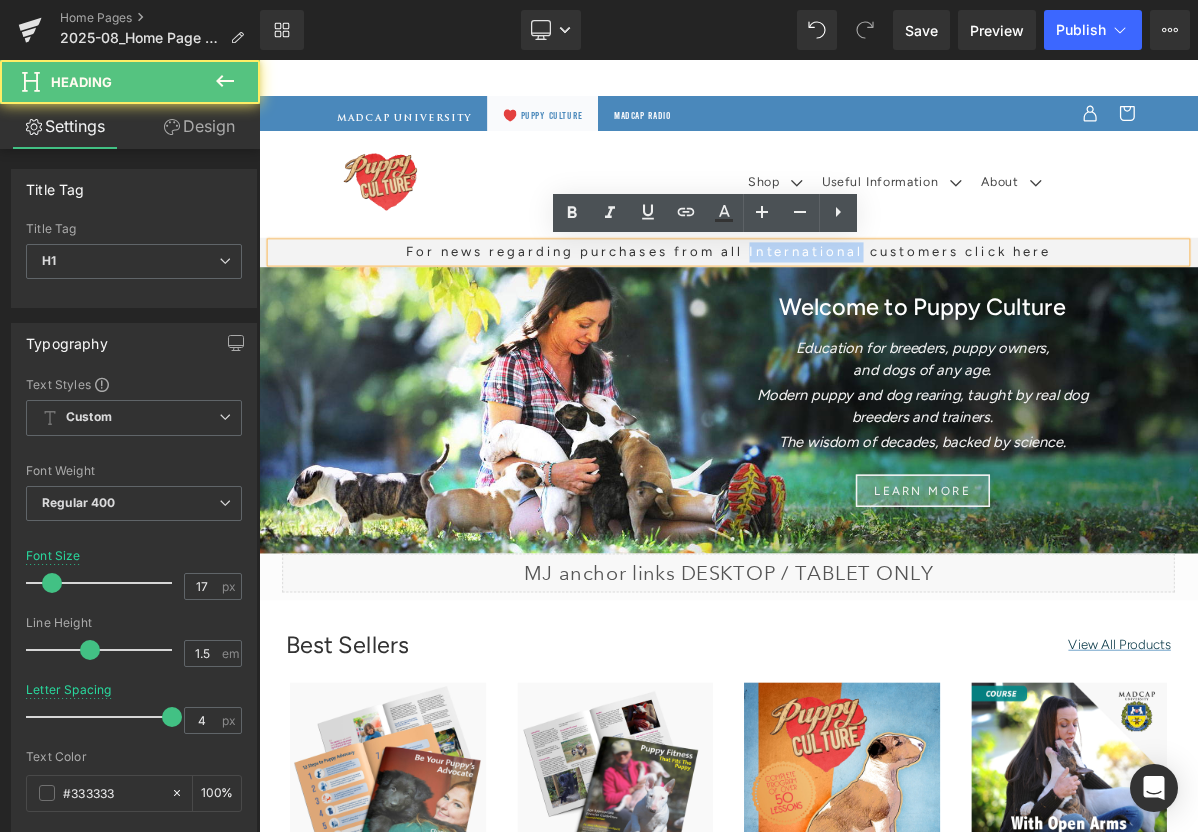 click on "For news regarding purchases from all International customers click here" at bounding box center (864, 308) 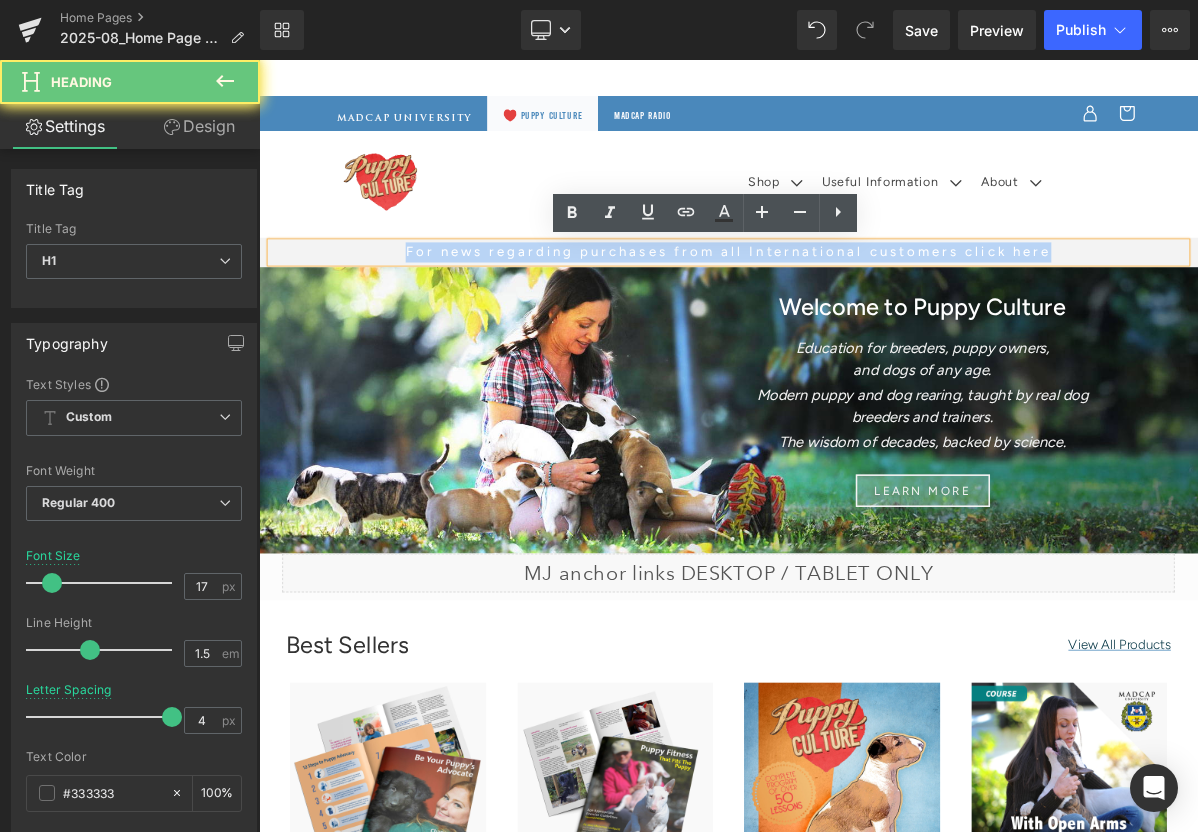 click on "For news regarding purchases from all International customers click here" at bounding box center [864, 308] 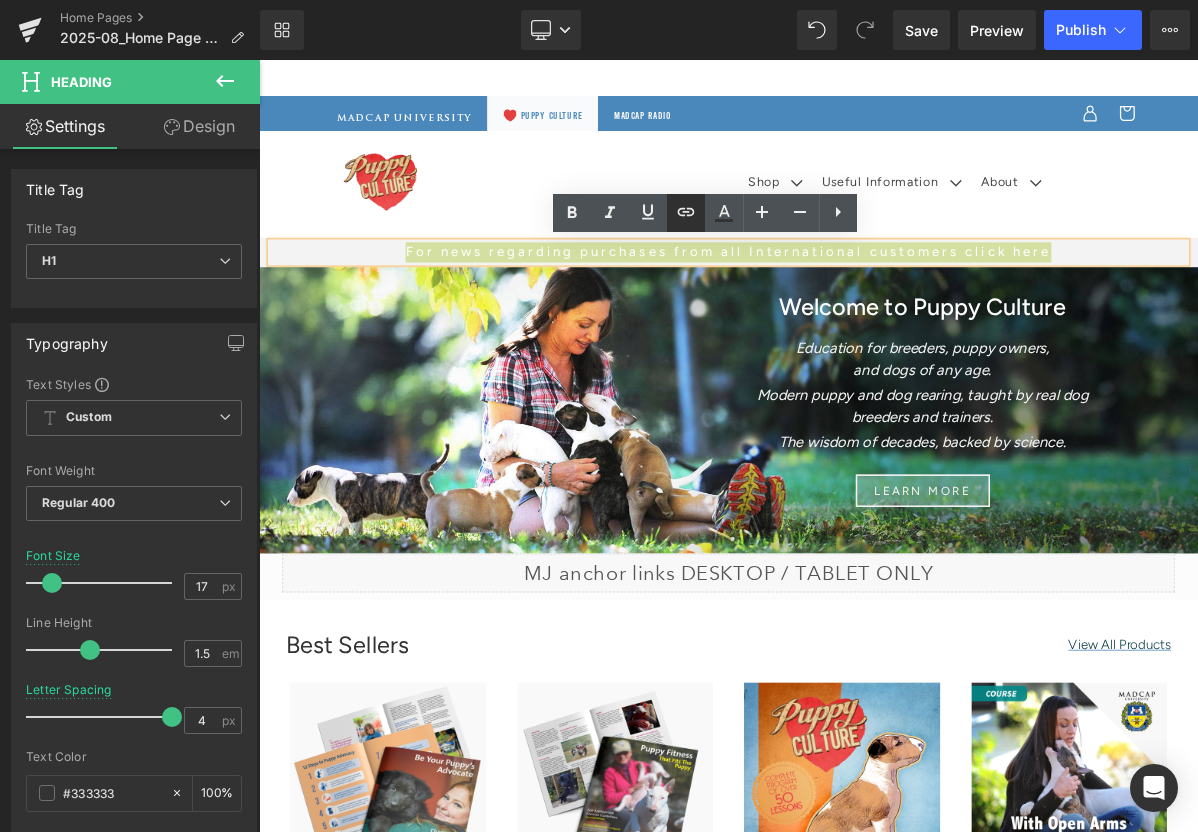 click 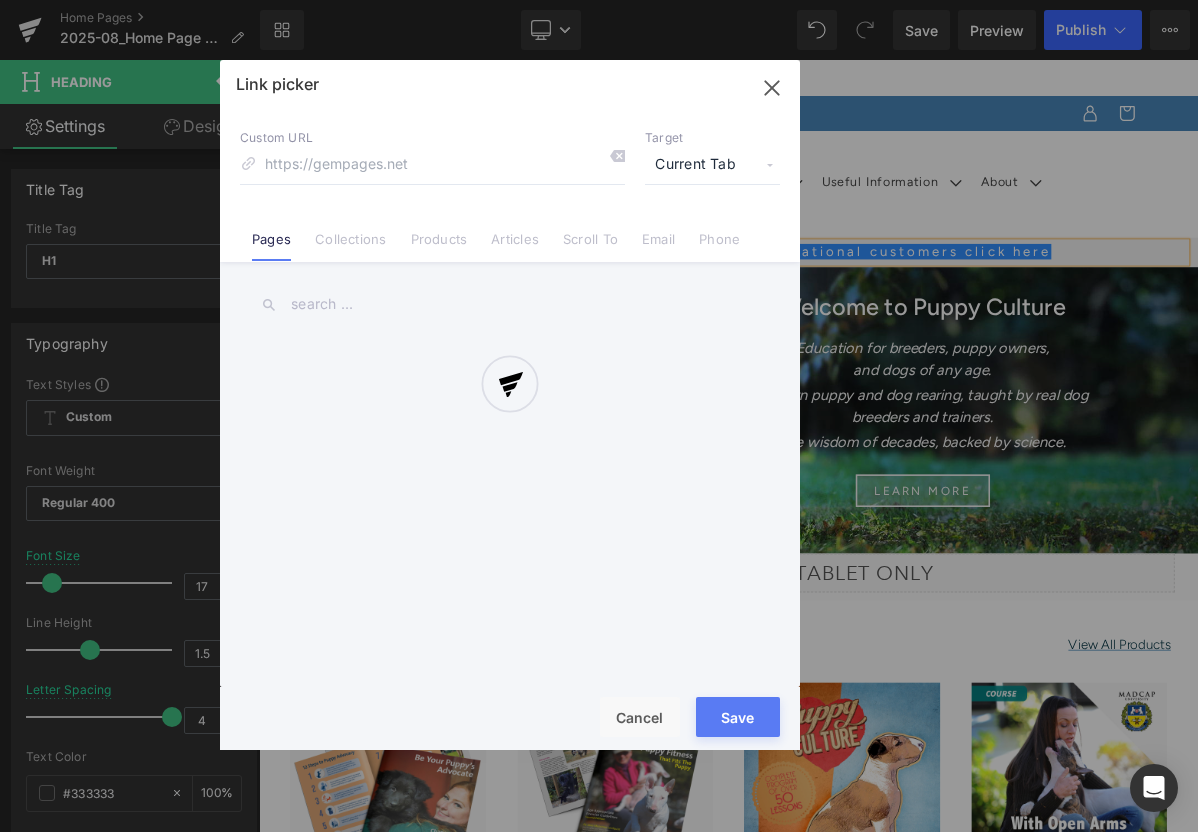 click on "Text Color Highlight Color #333333   Edit or remove link:   Edit   -   Unlink   -   Cancel                                             Link picker Back to Library   Insert           Custom URL                   Target   Current Tab     Current Tab   New Tab                 Pages       Collections       Products       Articles       Scroll To       Email       Phone                                                       Email Address     Subject     Message             Phone Number           Save Cancel" at bounding box center (599, 0) 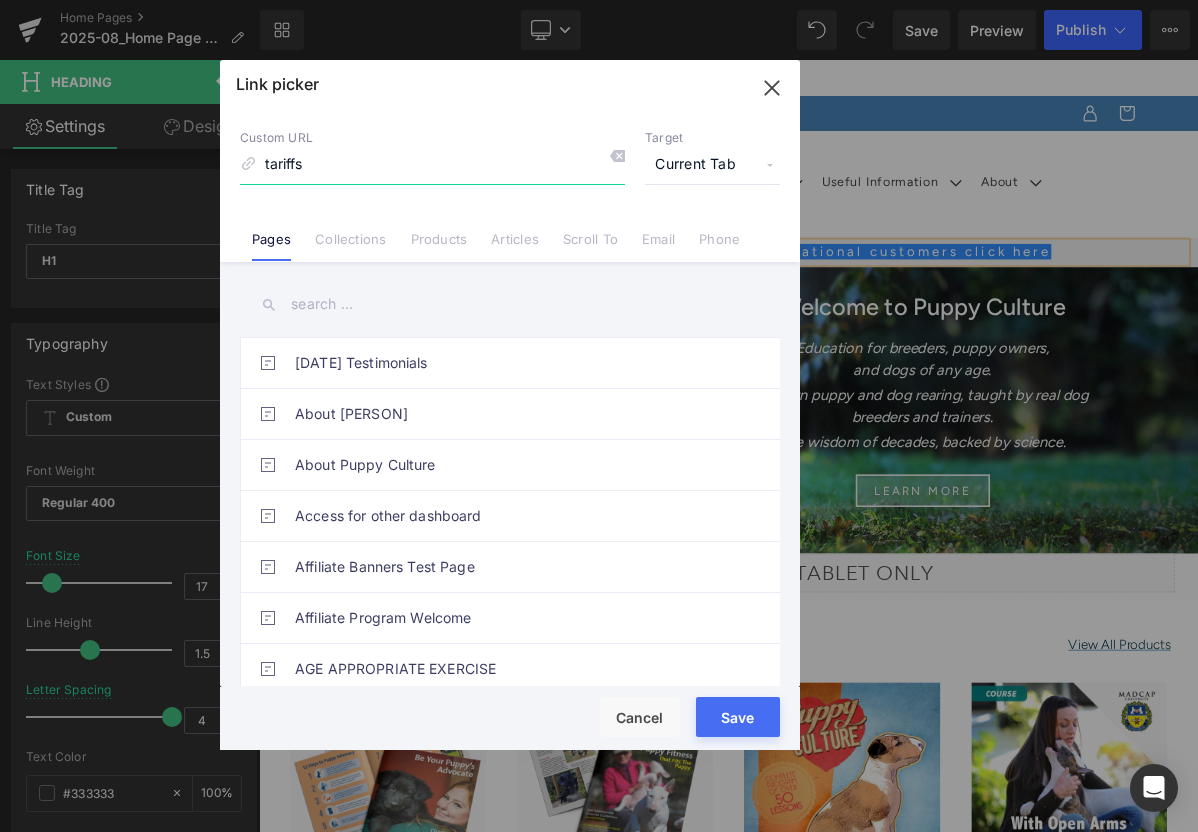 type on "tariffs" 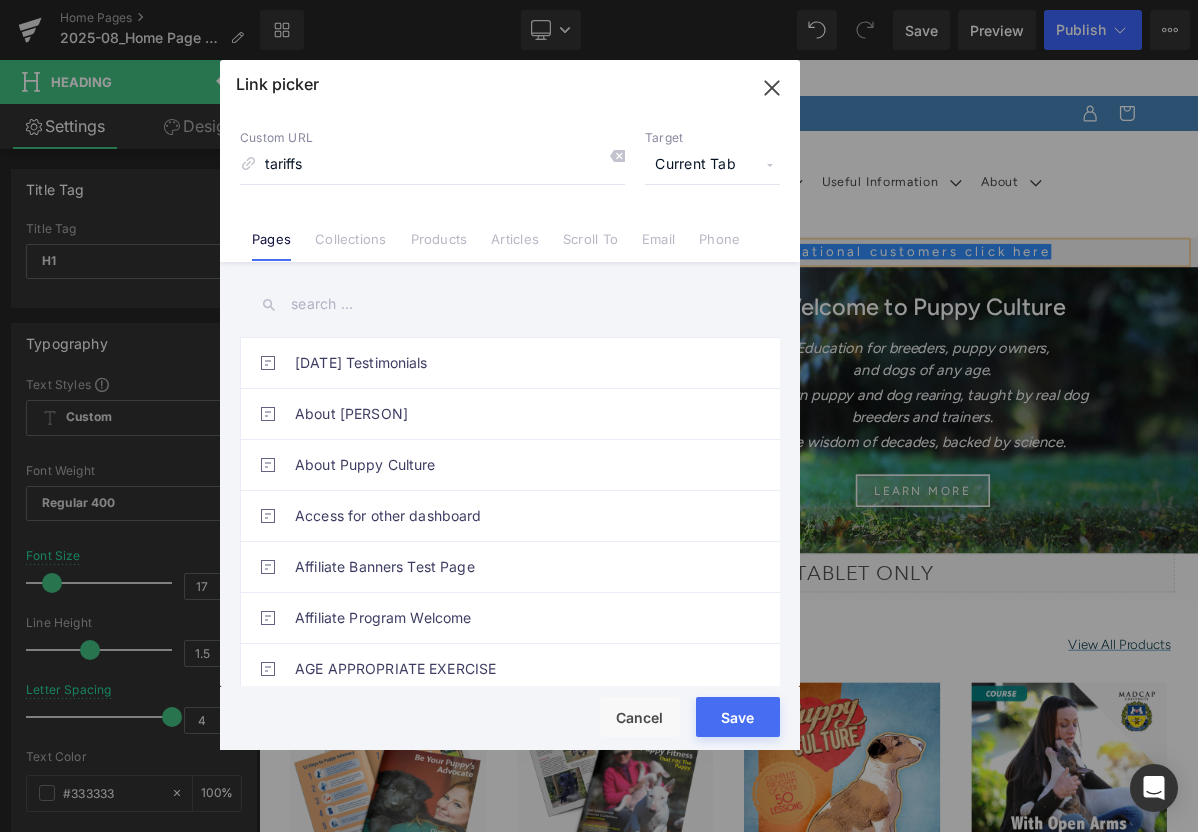 click at bounding box center [510, 304] 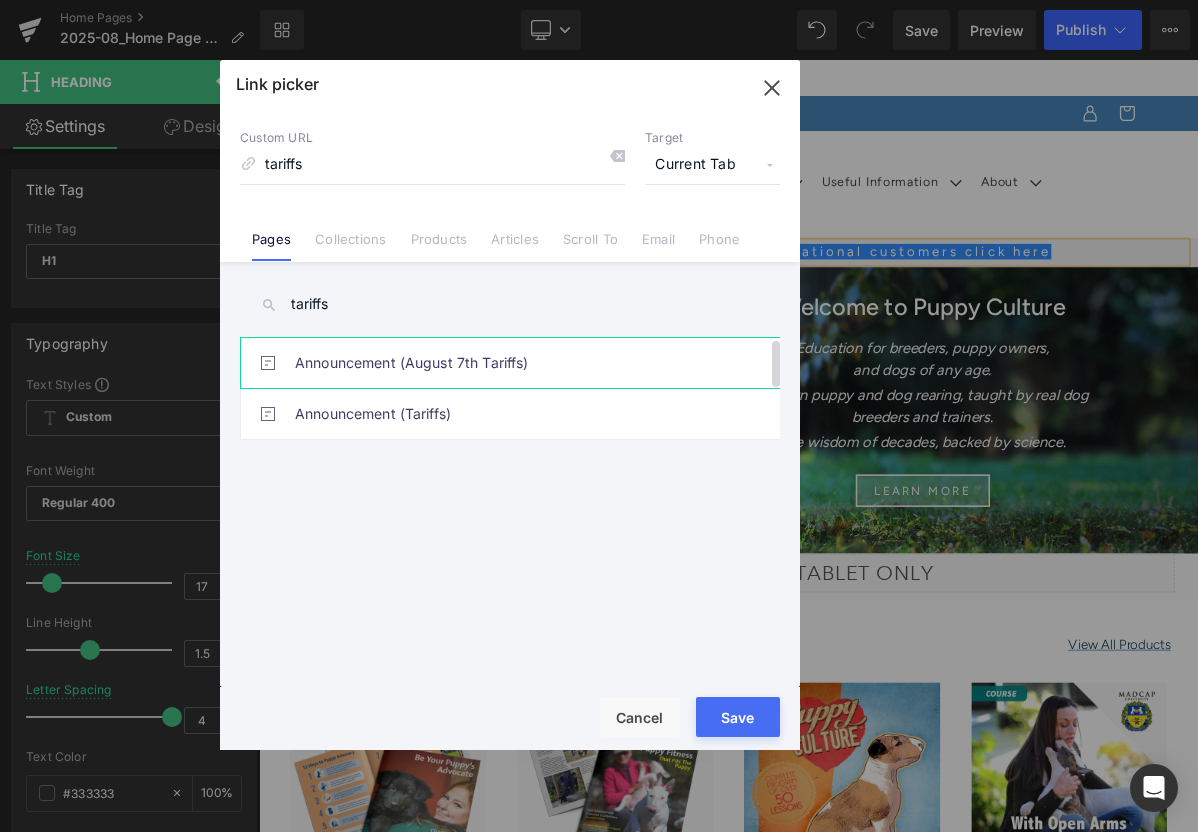 type on "tariffs" 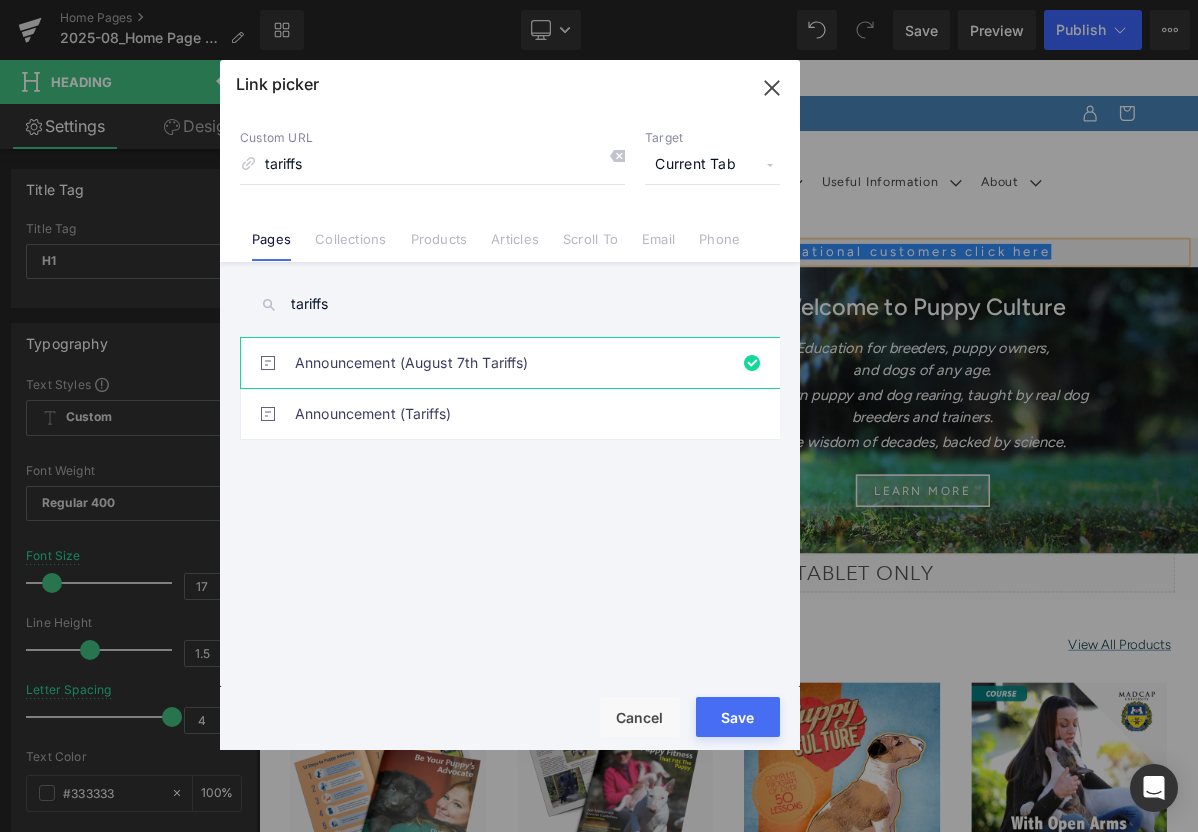 click on "Save" at bounding box center (738, 717) 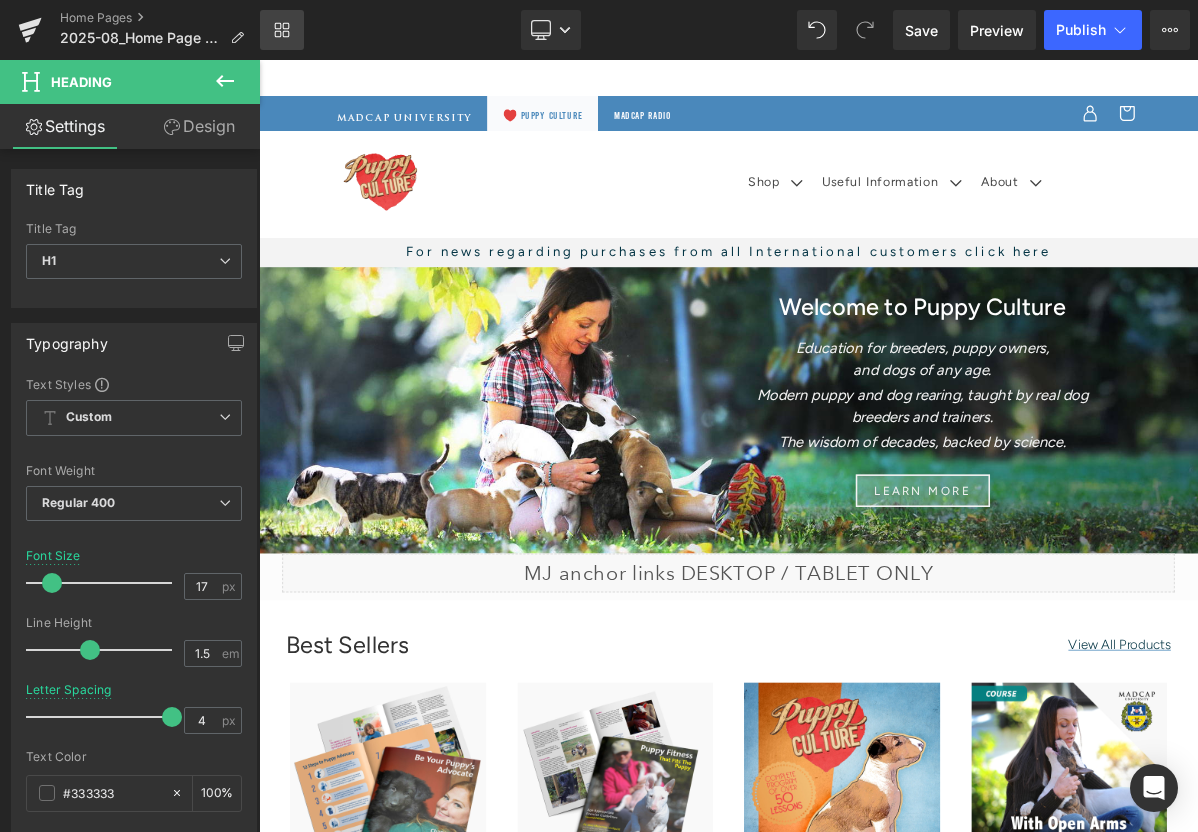 click 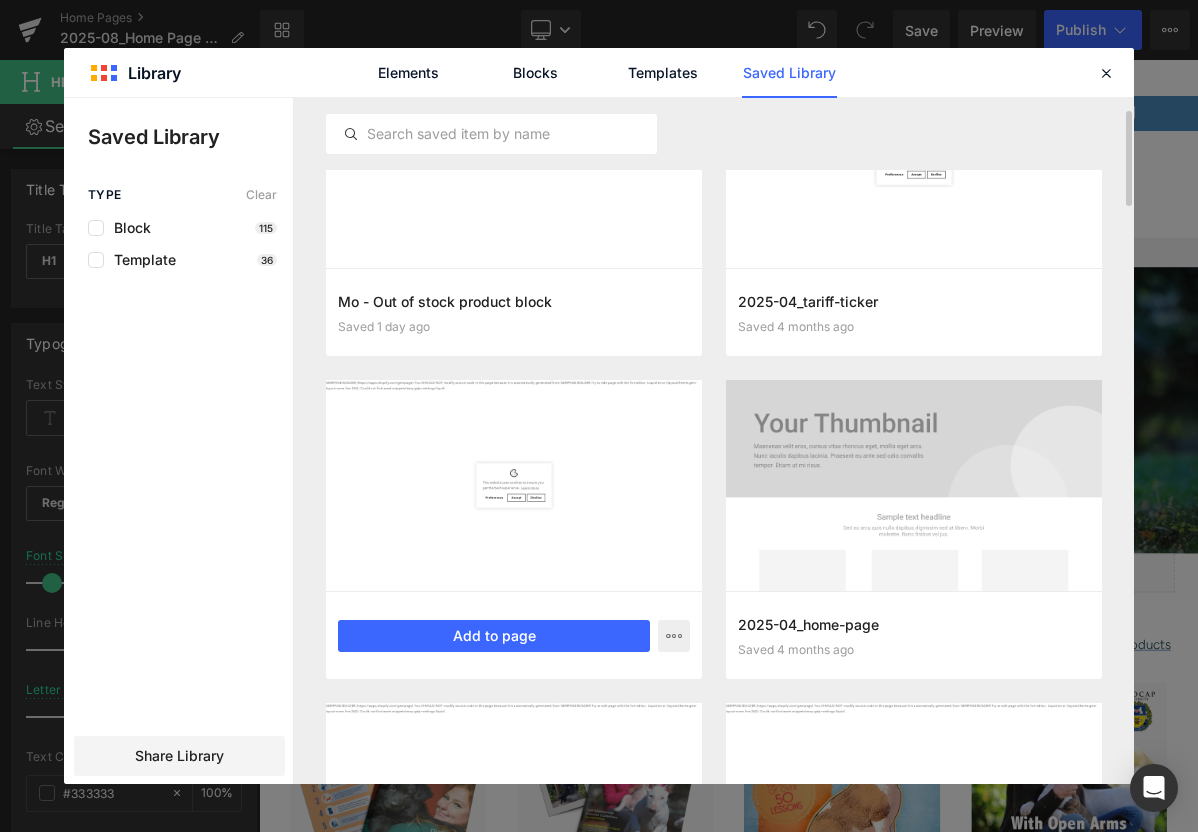 scroll, scrollTop: 118, scrollLeft: 0, axis: vertical 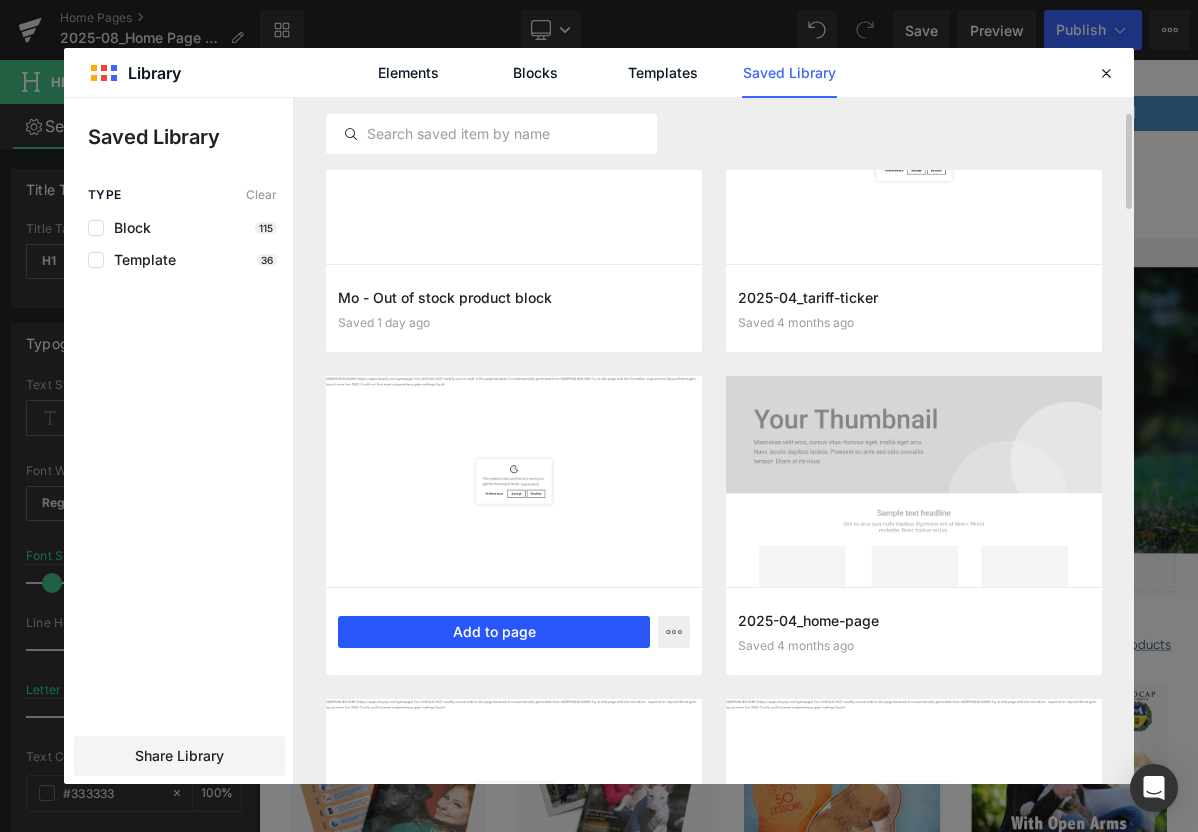 click on "Add to page" at bounding box center (494, 632) 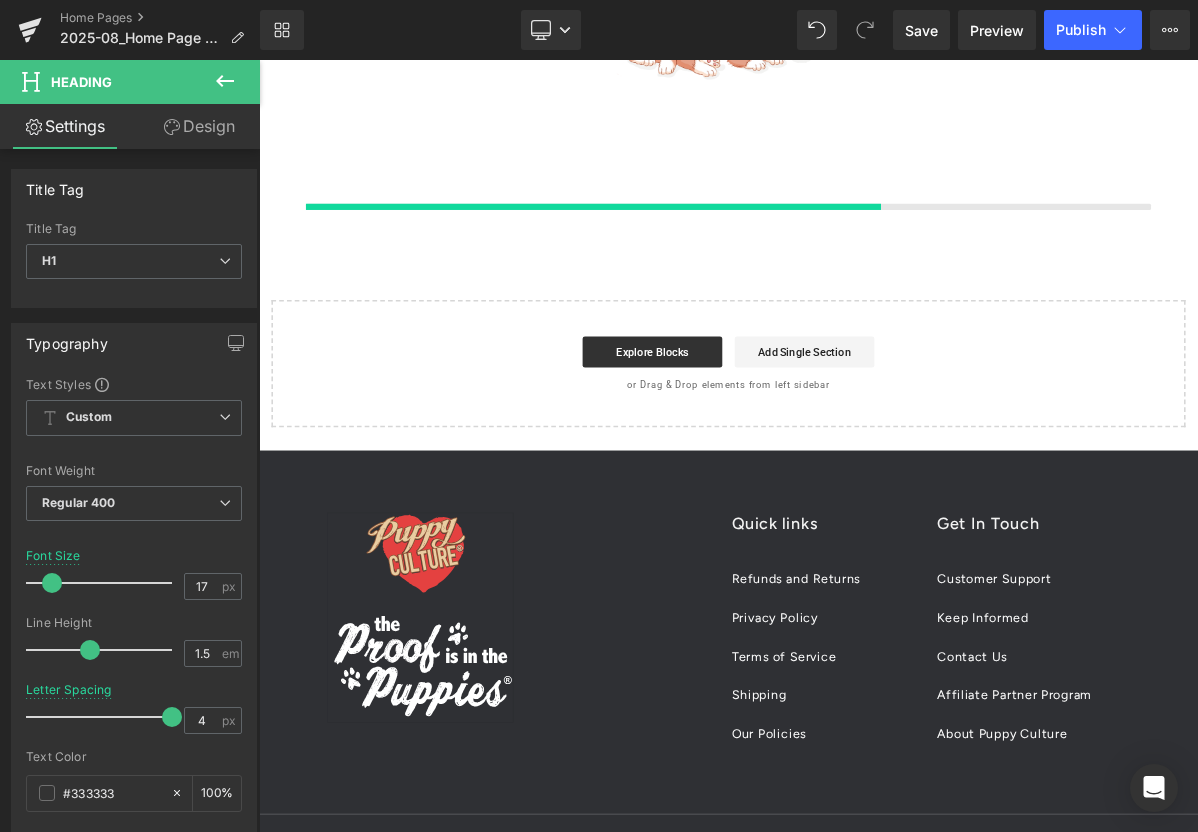 scroll, scrollTop: 4679, scrollLeft: 0, axis: vertical 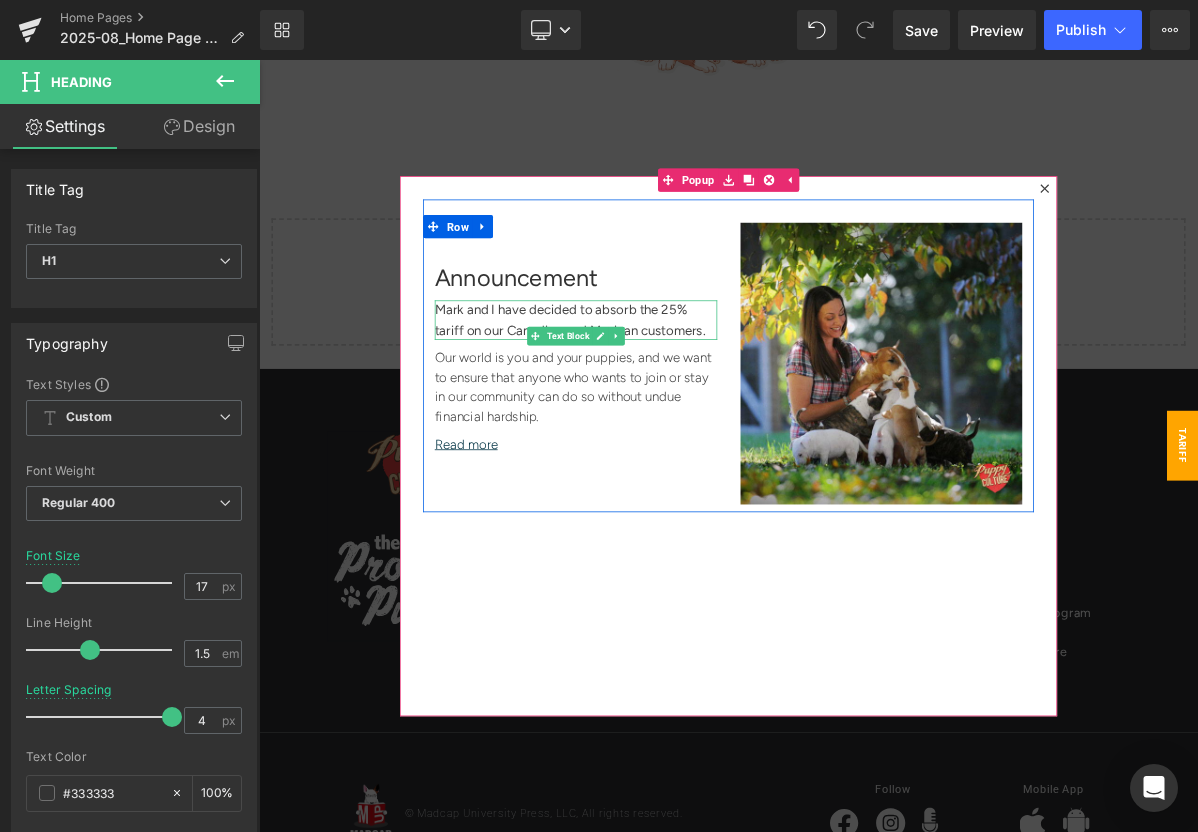 click on "Mark and I have decided to absorb the 25% tariff on our Canadian and Mexican customers." at bounding box center [660, 395] 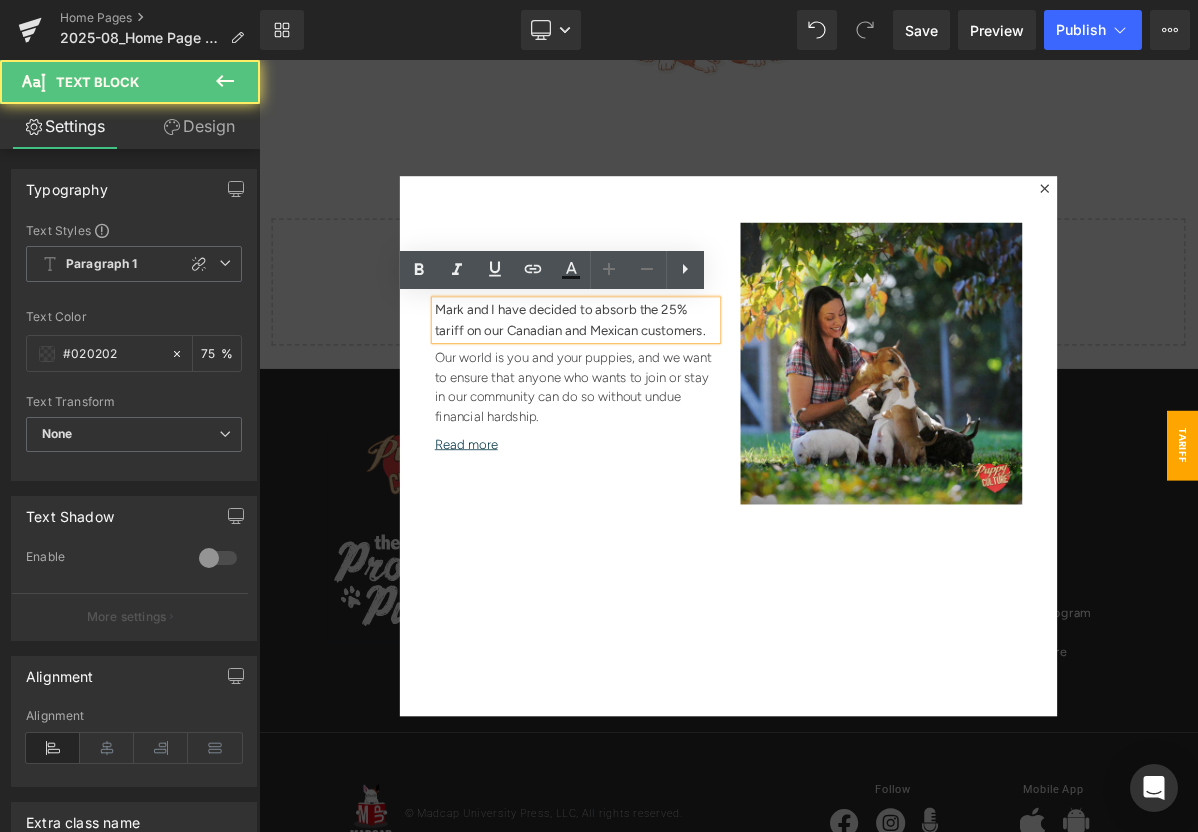 click on "Mark and I have decided to absorb the 25% tariff on our Canadian and Mexican customers." at bounding box center (660, 395) 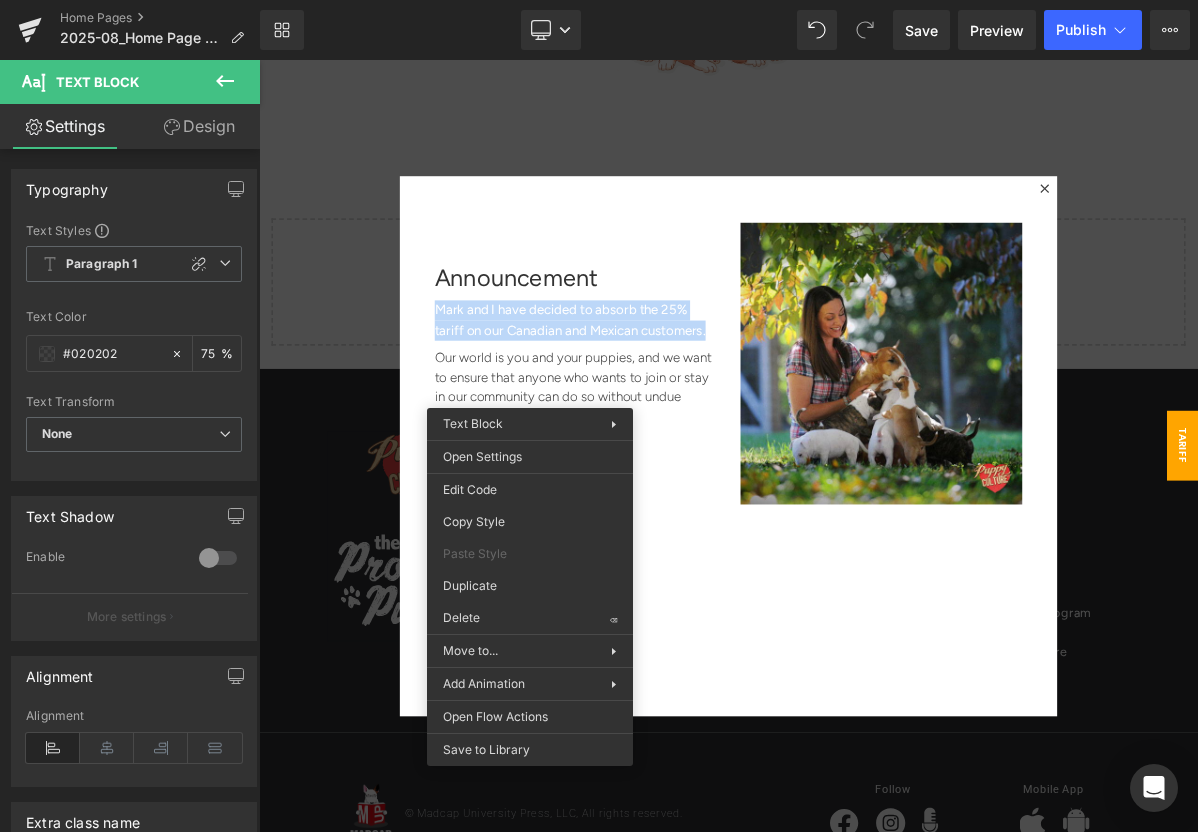 paste 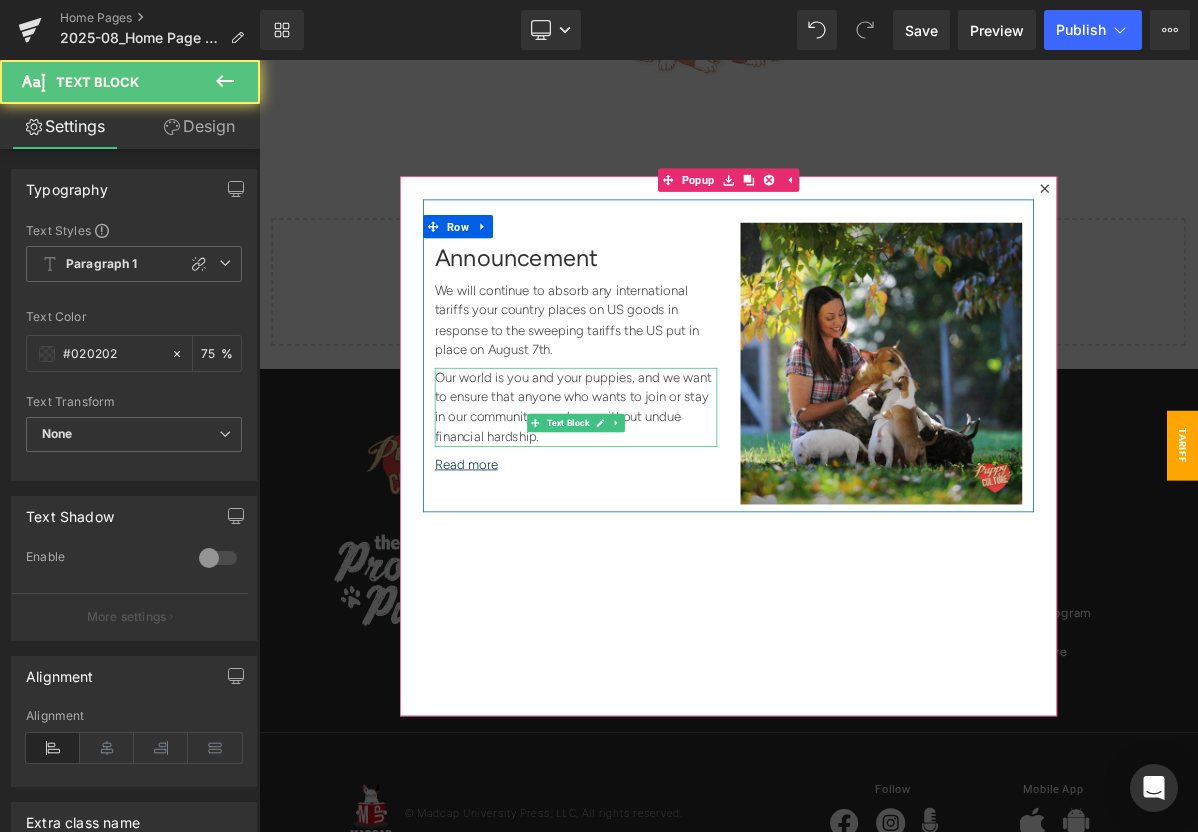 click on "Our world is you and your puppies, and we want to ensure that anyone who wants to join or stay in our community can do so without undue financial hardship." at bounding box center [668, 507] 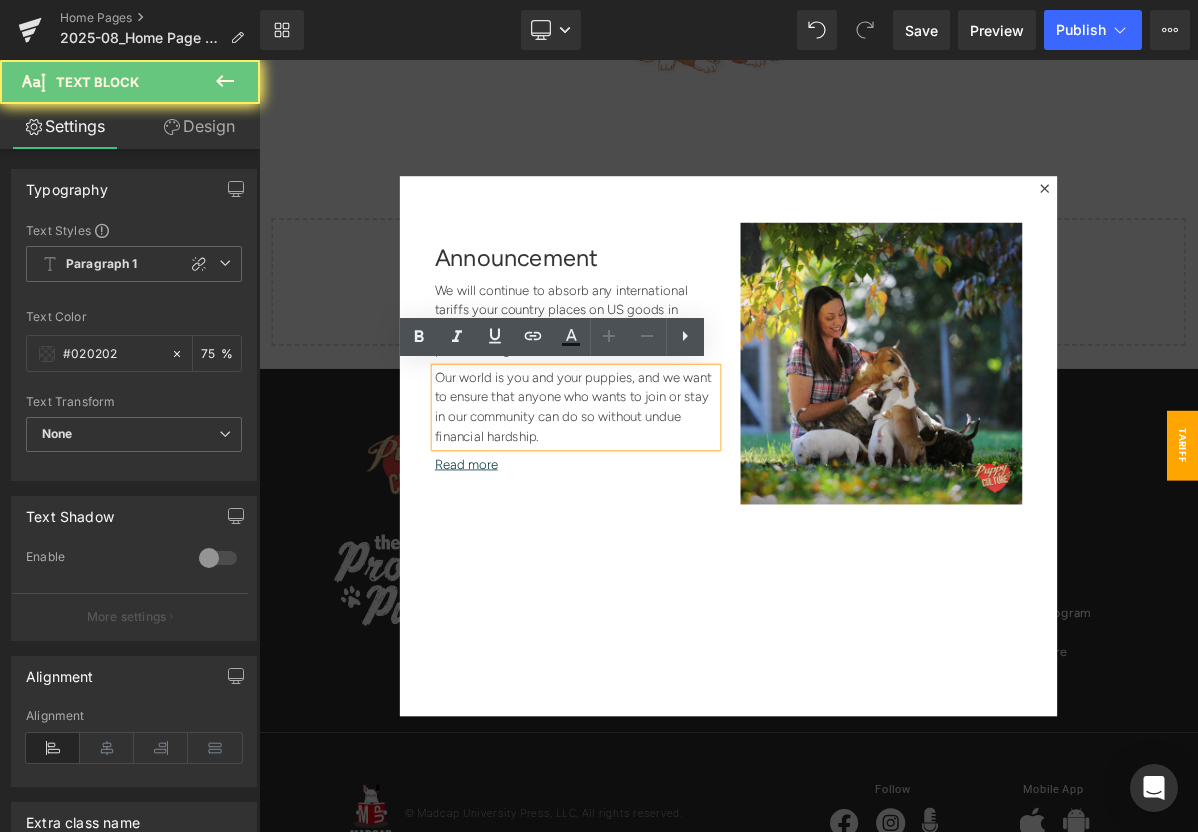 click on "Our world is you and your puppies, and we want to ensure that anyone who wants to join or stay in our community can do so without undue financial hardship." at bounding box center (668, 507) 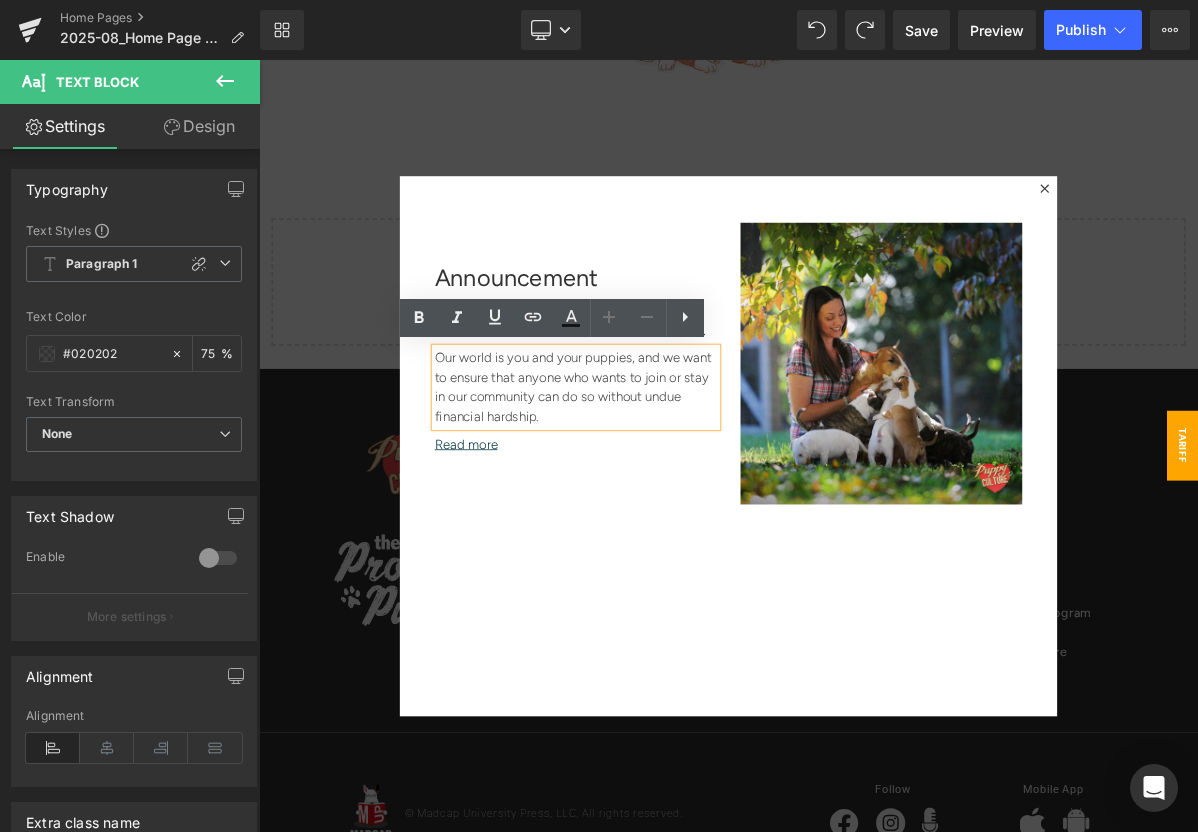 click on "Announcement
Heading
Image
Mark and I have decided to absorb the 25% tariff on our Canadian and Mexican customers.
Text Block         Our world is you and your puppies, and we want to ensure that anyone who wants to join or stay in our community can do so without undue financial hardship. Text Block         Read more Text Block         Image
Row" at bounding box center [864, 557] 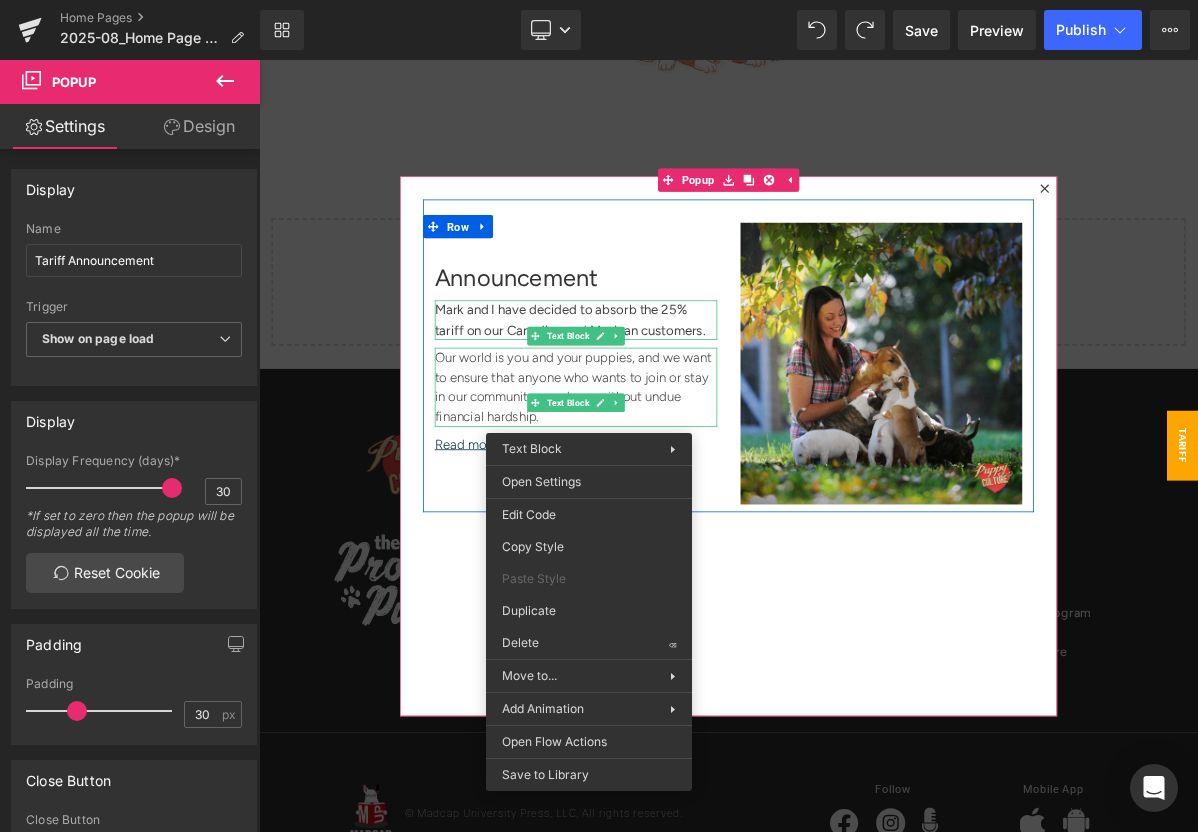 click on "Our world is you and your puppies, and we want to ensure that anyone who wants to join or stay in our community can do so without undue financial hardship." at bounding box center (668, 482) 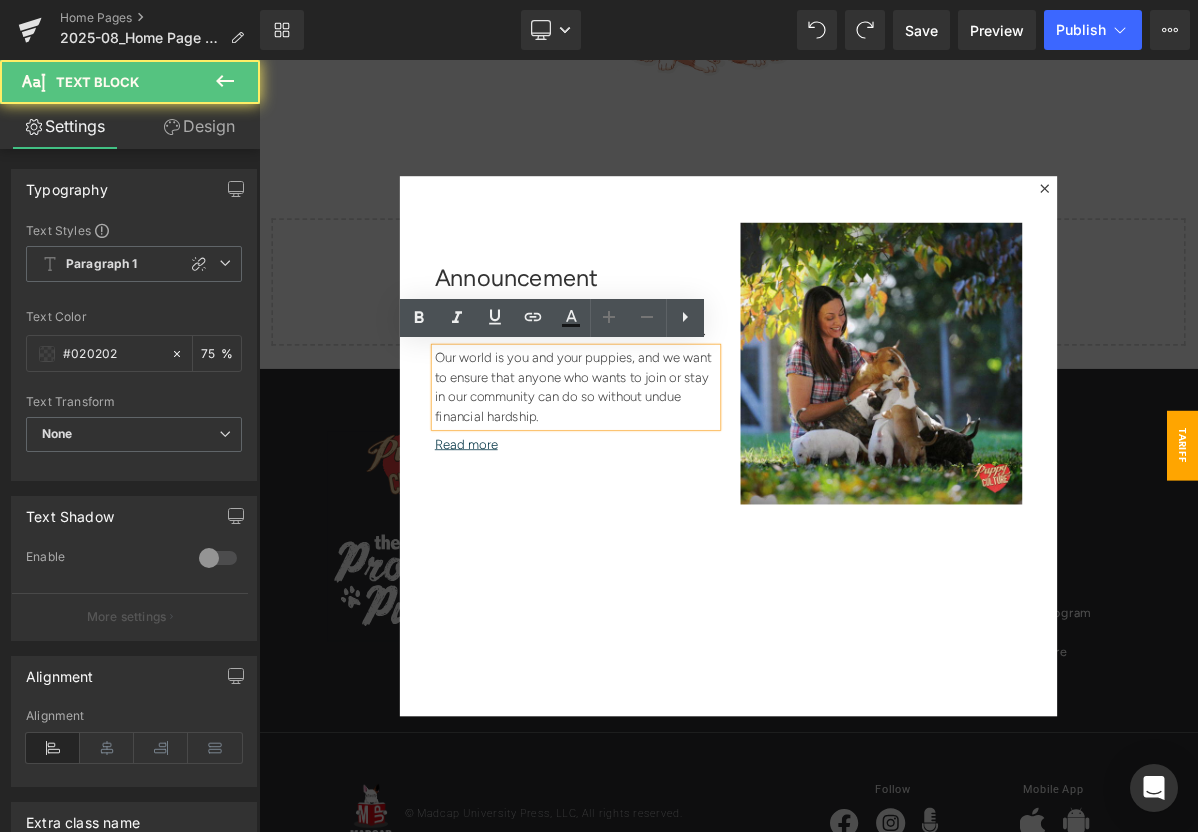 click on "Our world is you and your puppies, and we want to ensure that anyone who wants to join or stay in our community can do so without undue financial hardship." at bounding box center (668, 482) 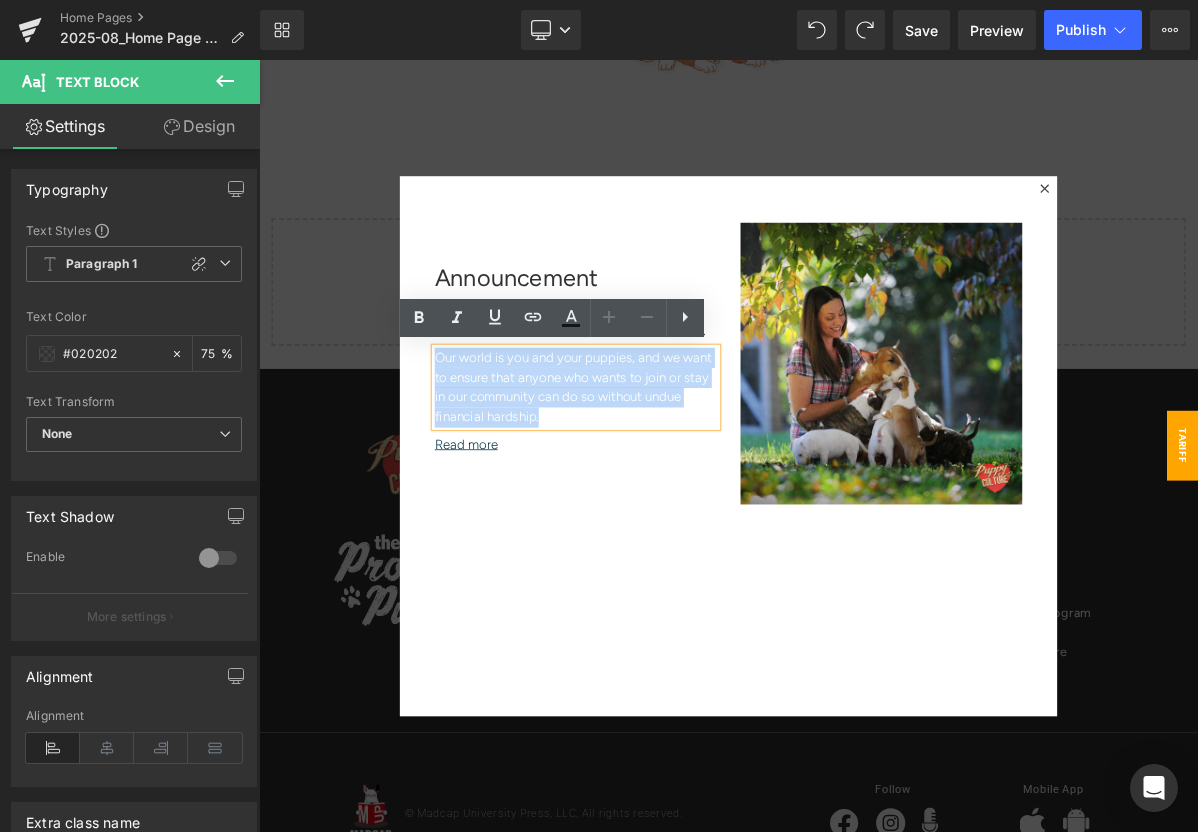 drag, startPoint x: 489, startPoint y: 447, endPoint x: 649, endPoint y: 509, distance: 171.59254 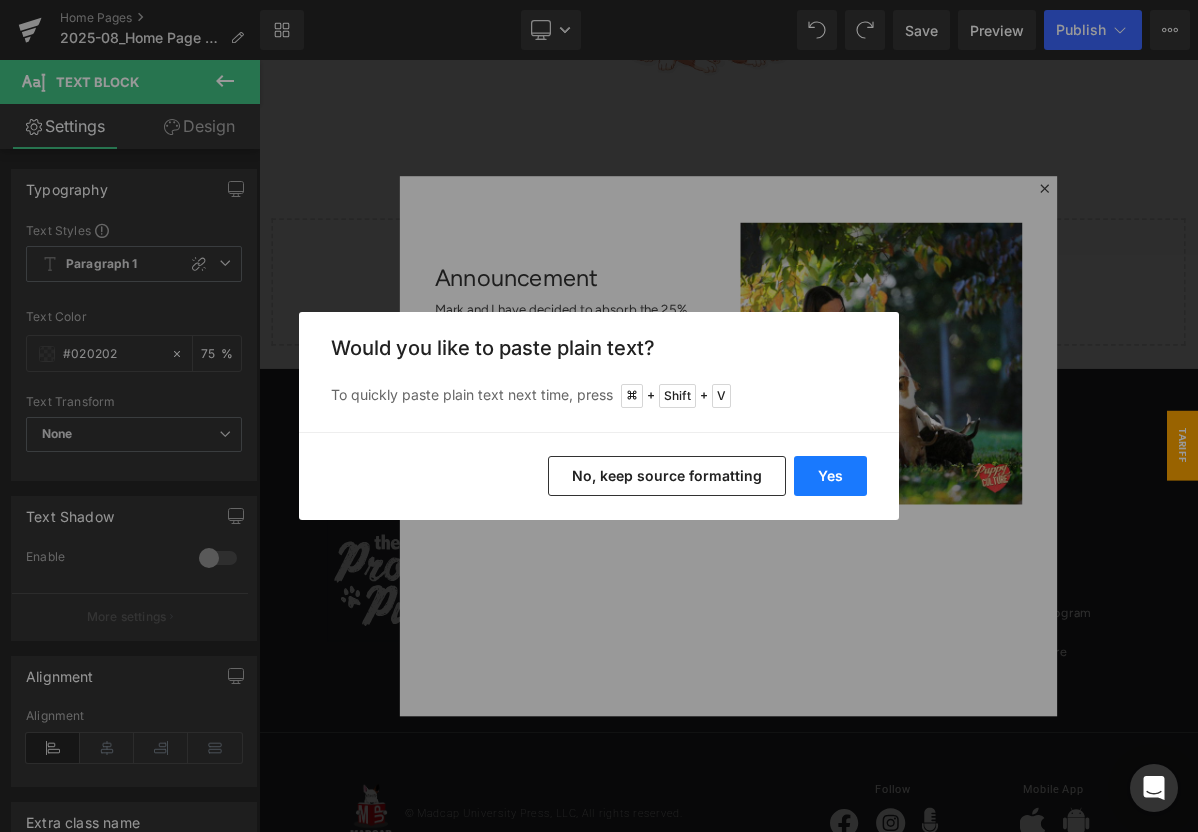 click on "Yes" at bounding box center (830, 476) 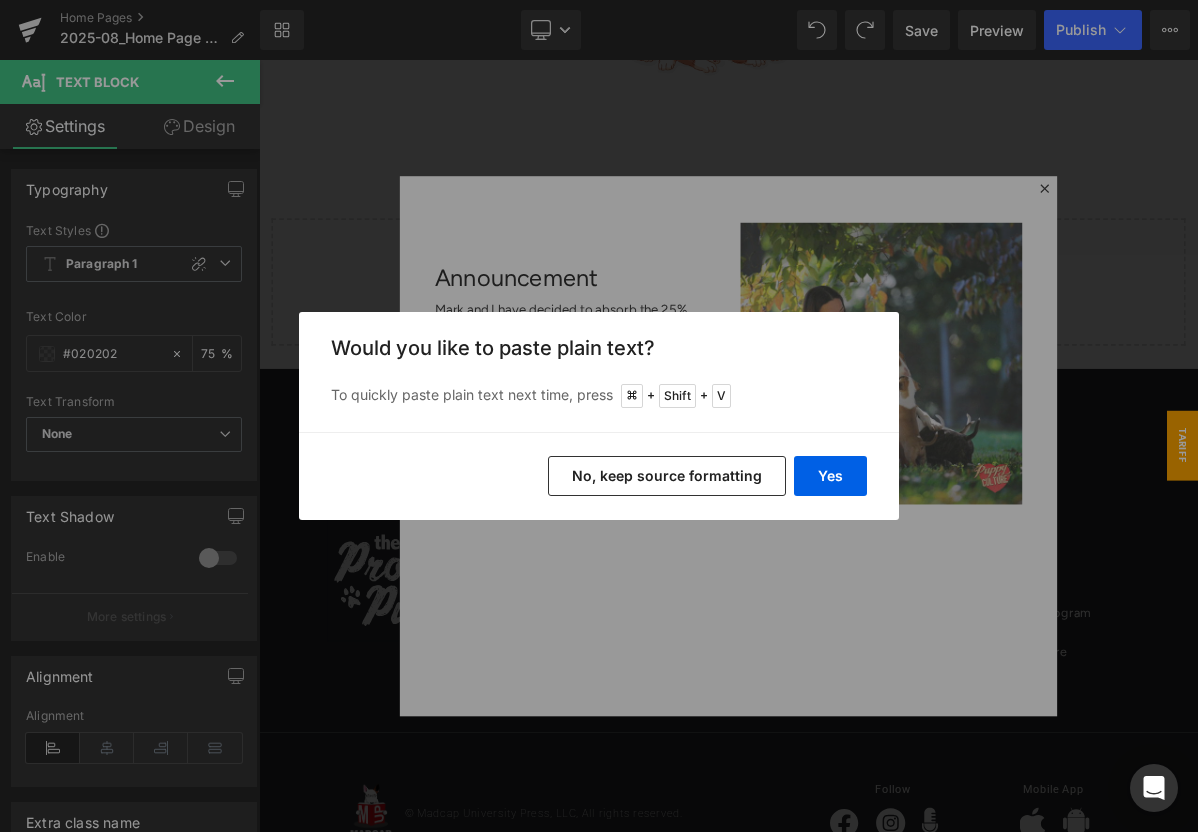 type 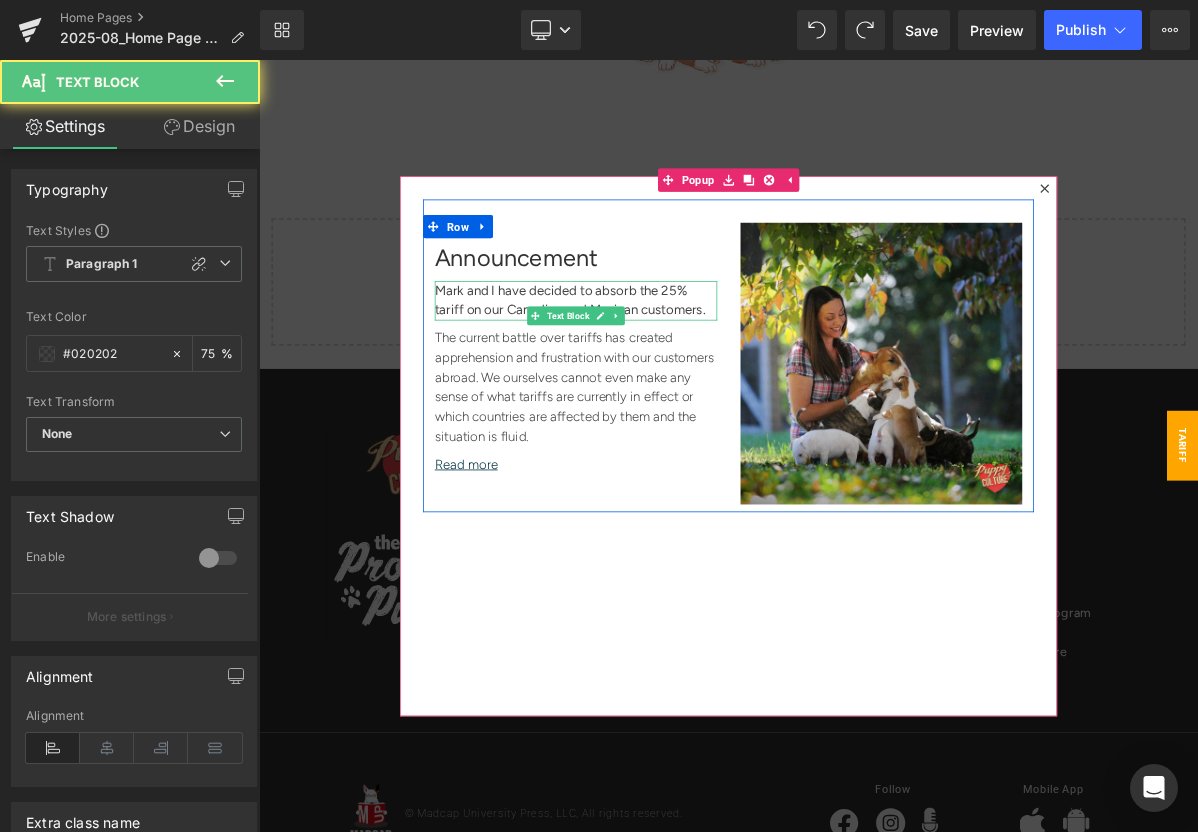 click on "Mark and I have decided to absorb the 25% tariff on our Canadian and Mexican customers." at bounding box center (660, 369) 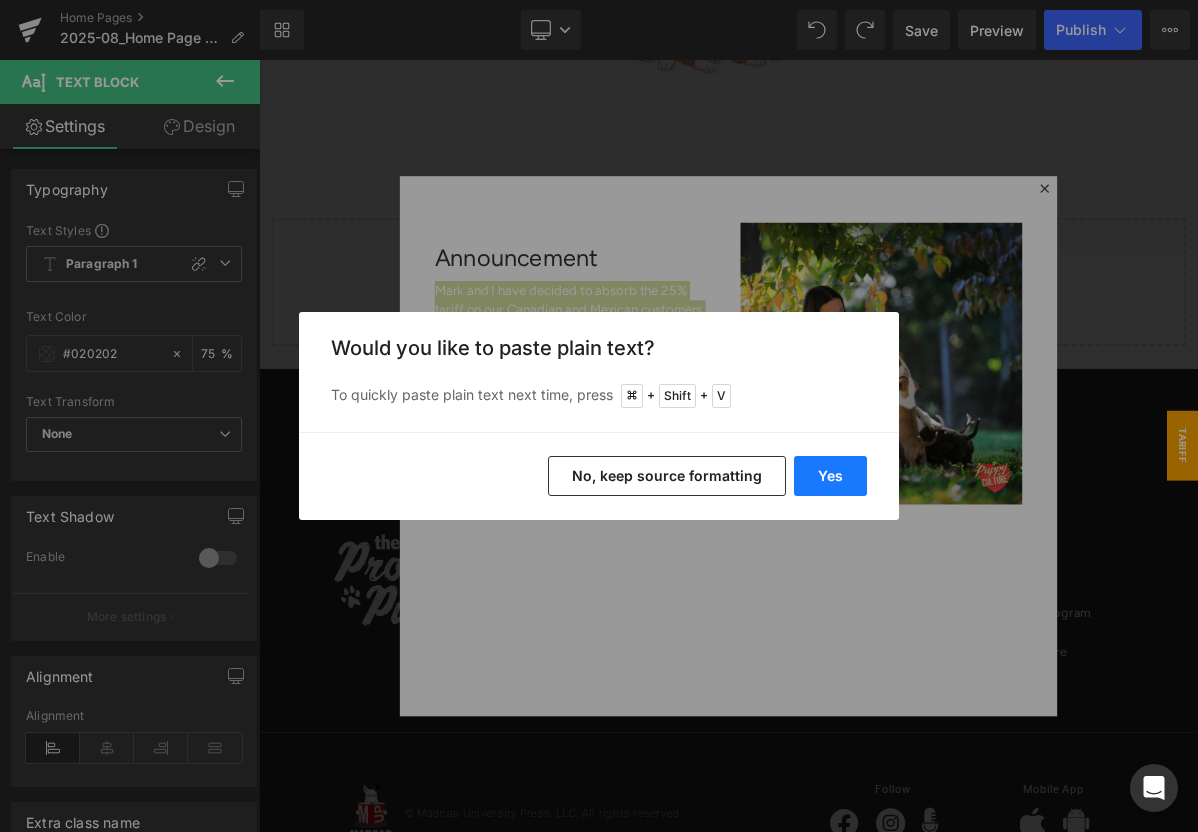 click on "Yes" at bounding box center [830, 476] 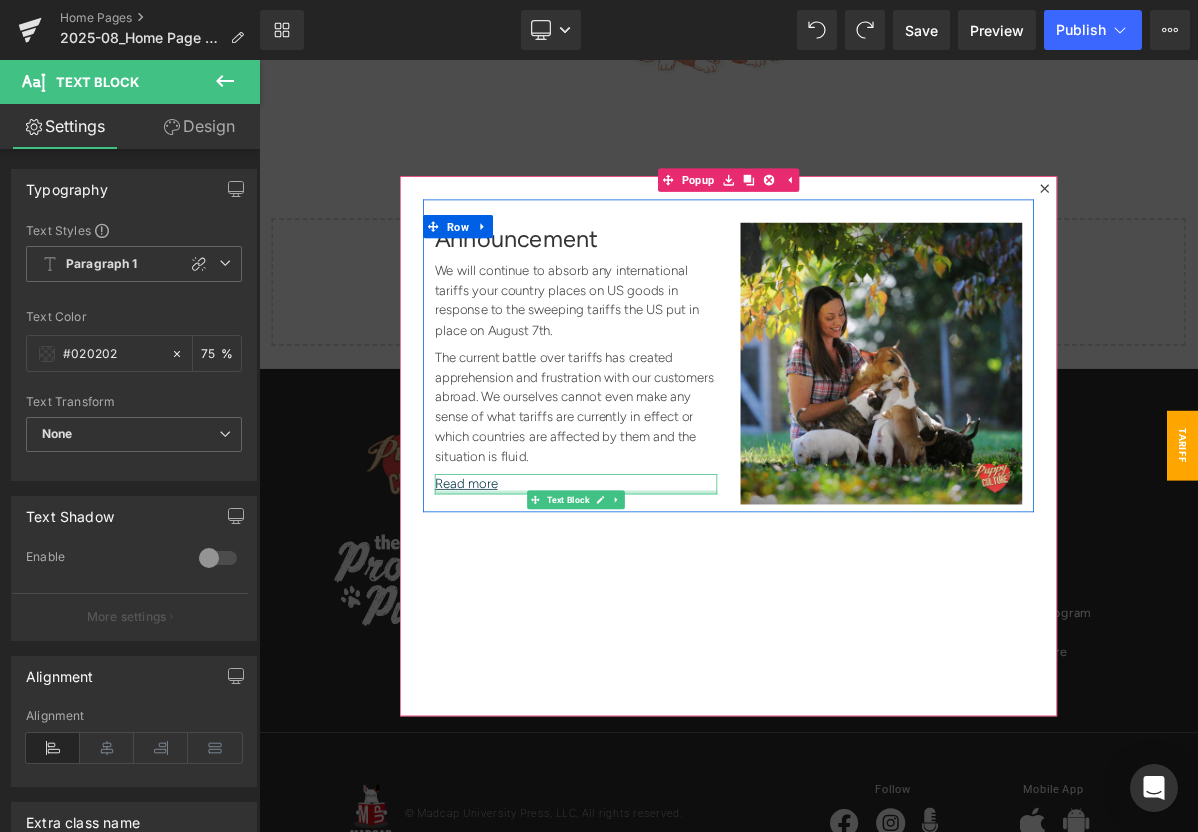 drag, startPoint x: 581, startPoint y: 606, endPoint x: 517, endPoint y: 619, distance: 65.30697 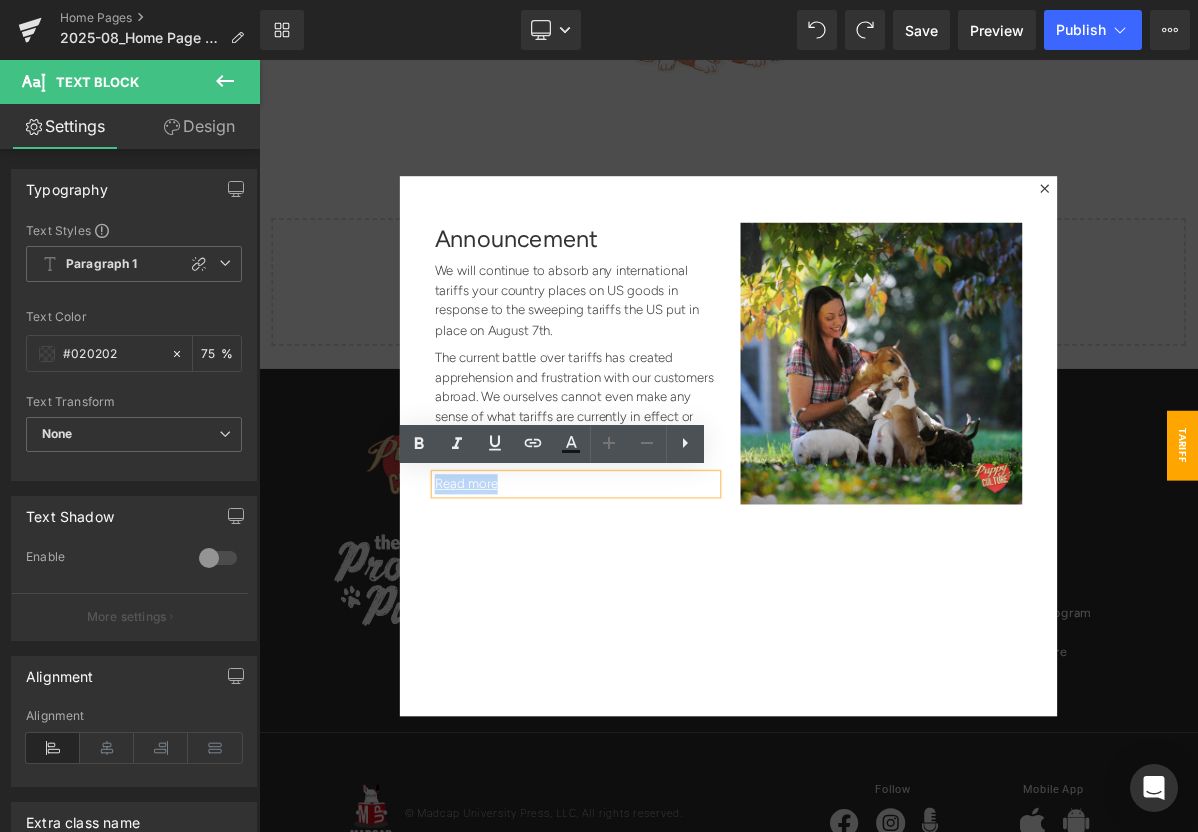 drag, startPoint x: 586, startPoint y: 612, endPoint x: 489, endPoint y: 607, distance: 97.128784 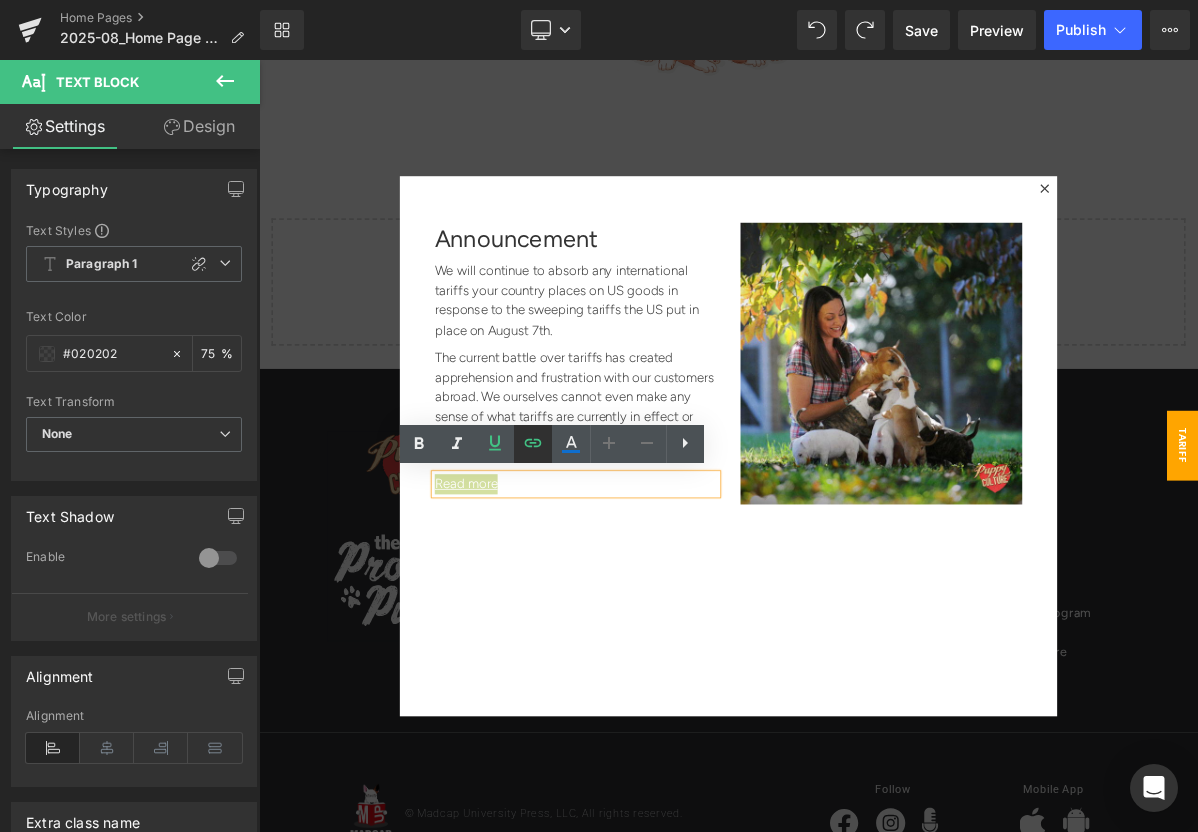 click 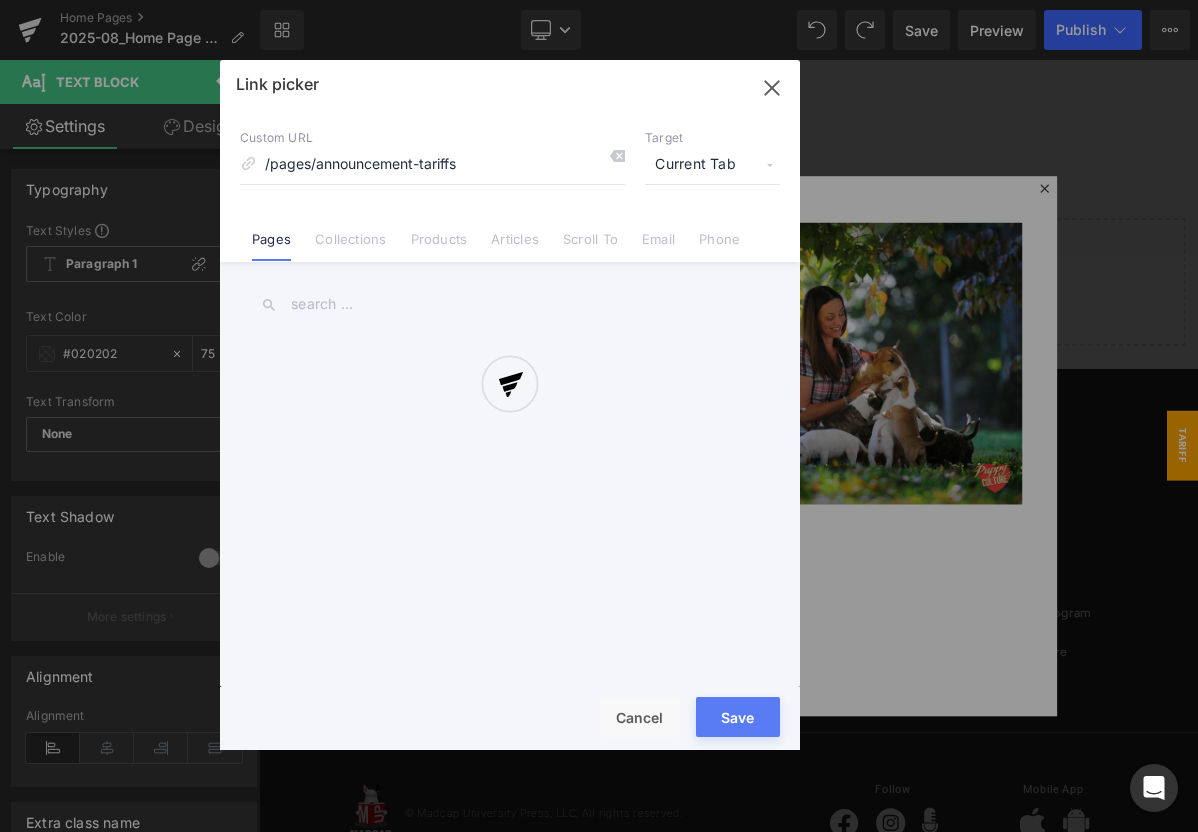 click on "Text Color Highlight Color #333333   Edit or remove link:   Edit   -   Unlink   -   Cancel                                             Link picker Back to Library   Insert           Custom URL   /pages/announcement-tariffs                 Target   Current Tab     Current Tab   New Tab                 Pages       Collections       Products       Articles       Scroll To       Email       Phone                                                       Email Address     Subject     Message             Phone Number           Save Cancel" at bounding box center [599, 0] 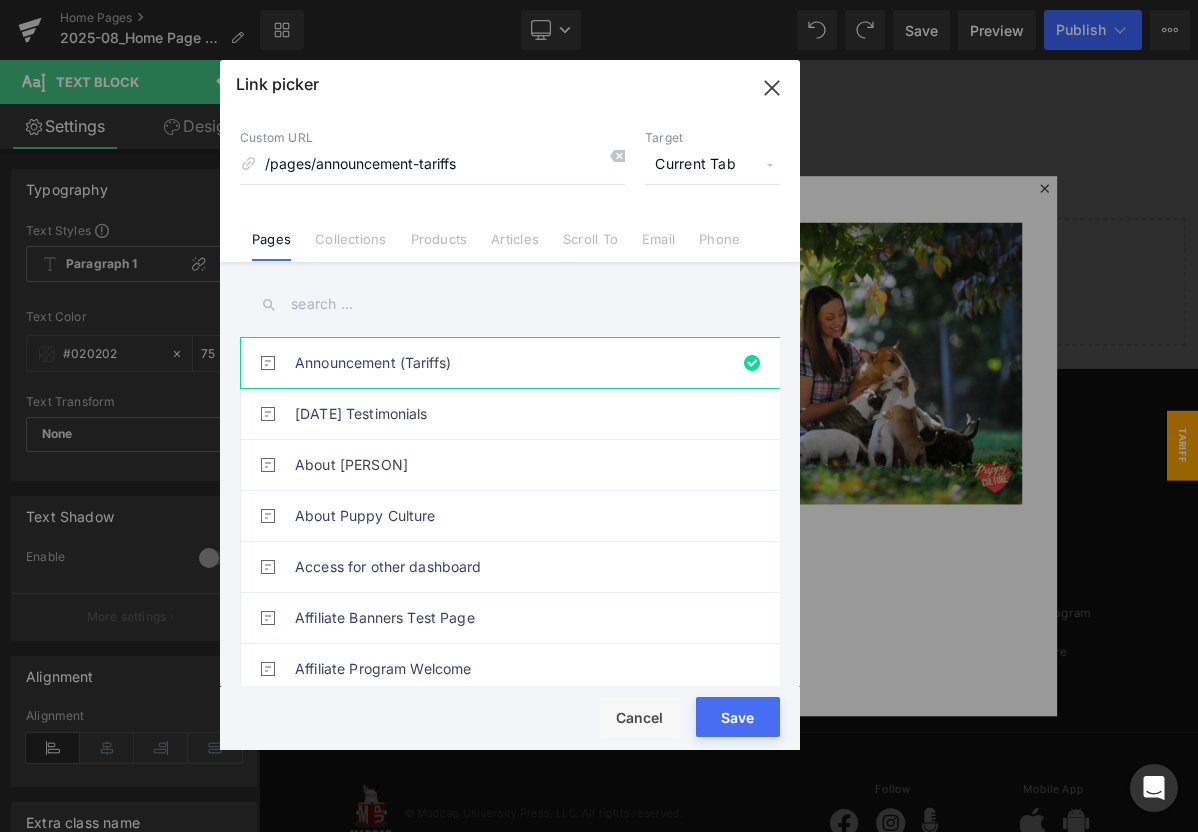 click at bounding box center [510, 304] 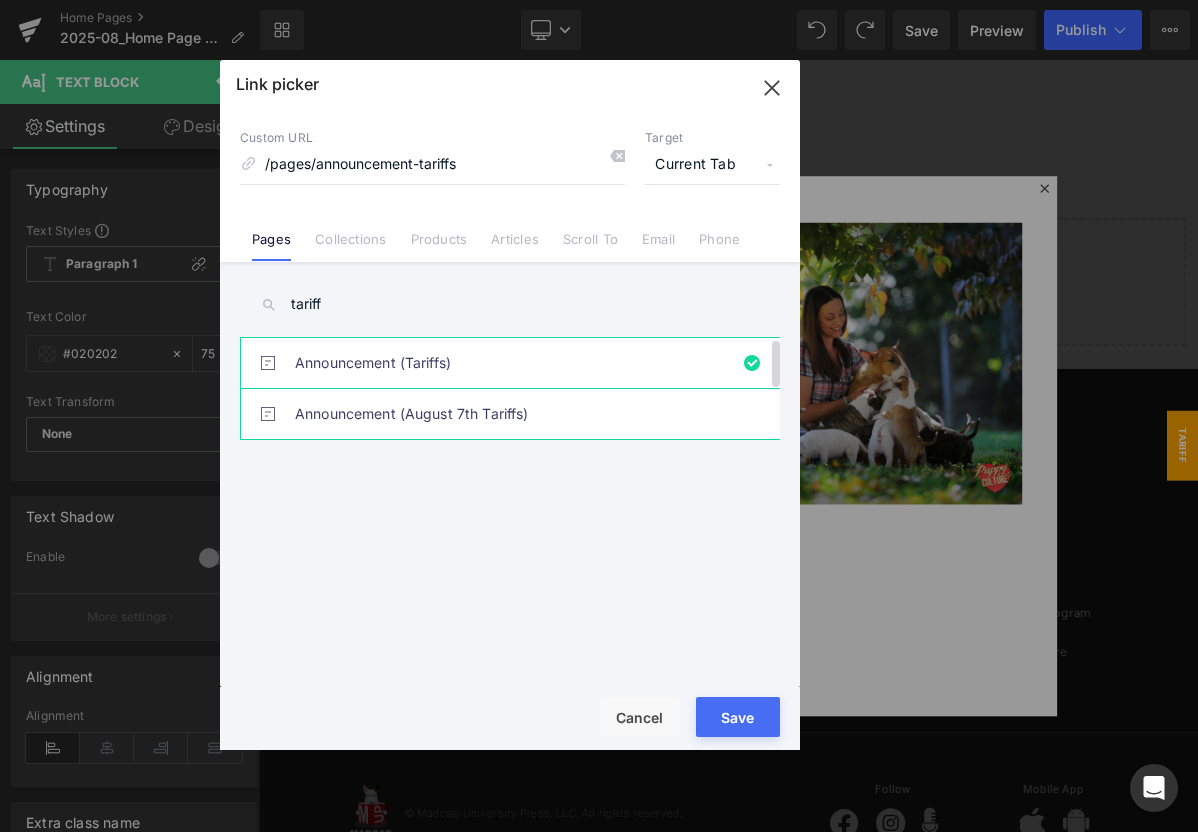 type on "tariff" 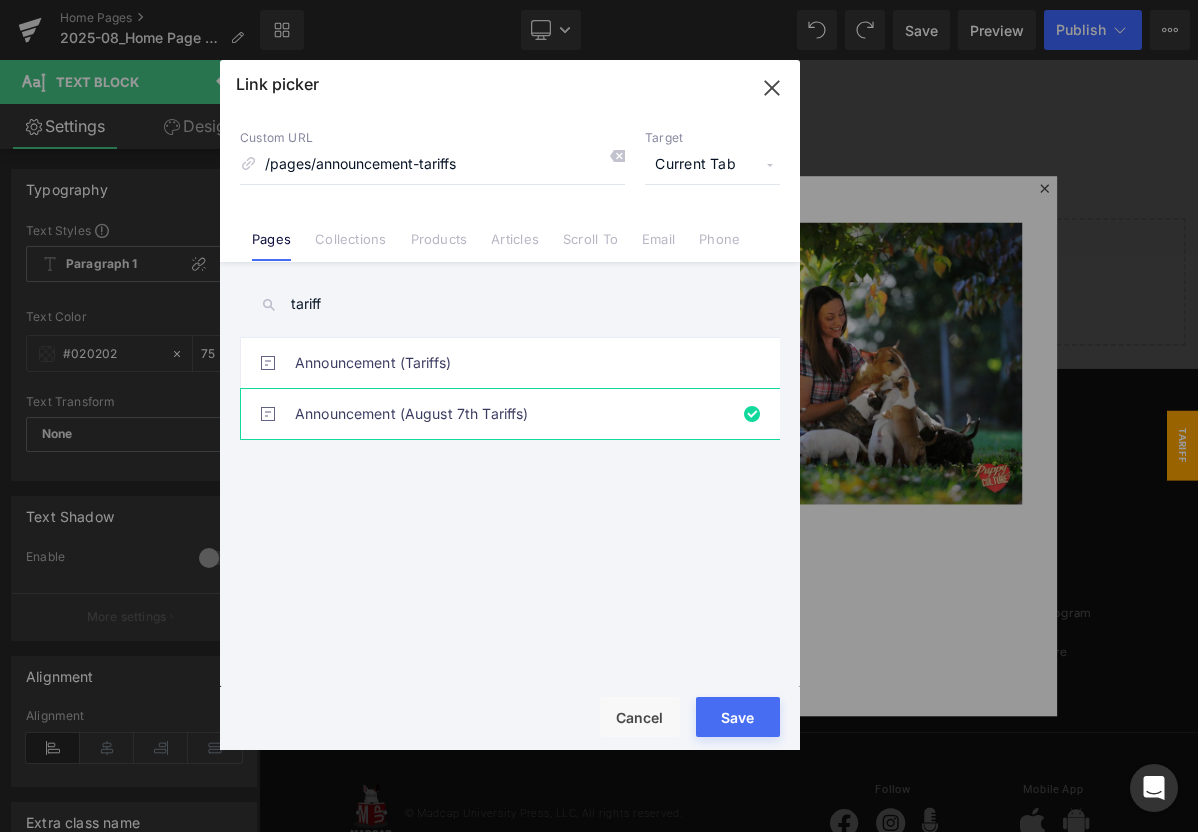 click on "Save" at bounding box center [738, 717] 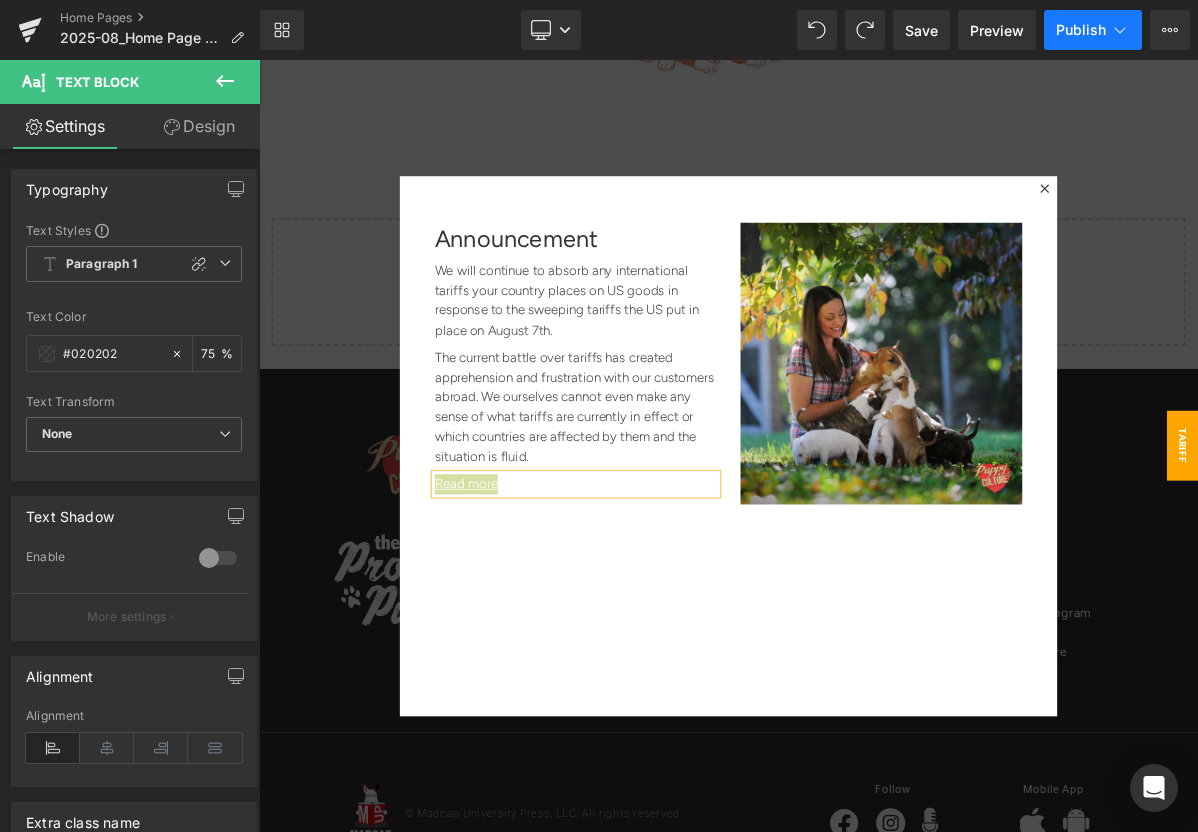 click on "Publish" at bounding box center (1081, 30) 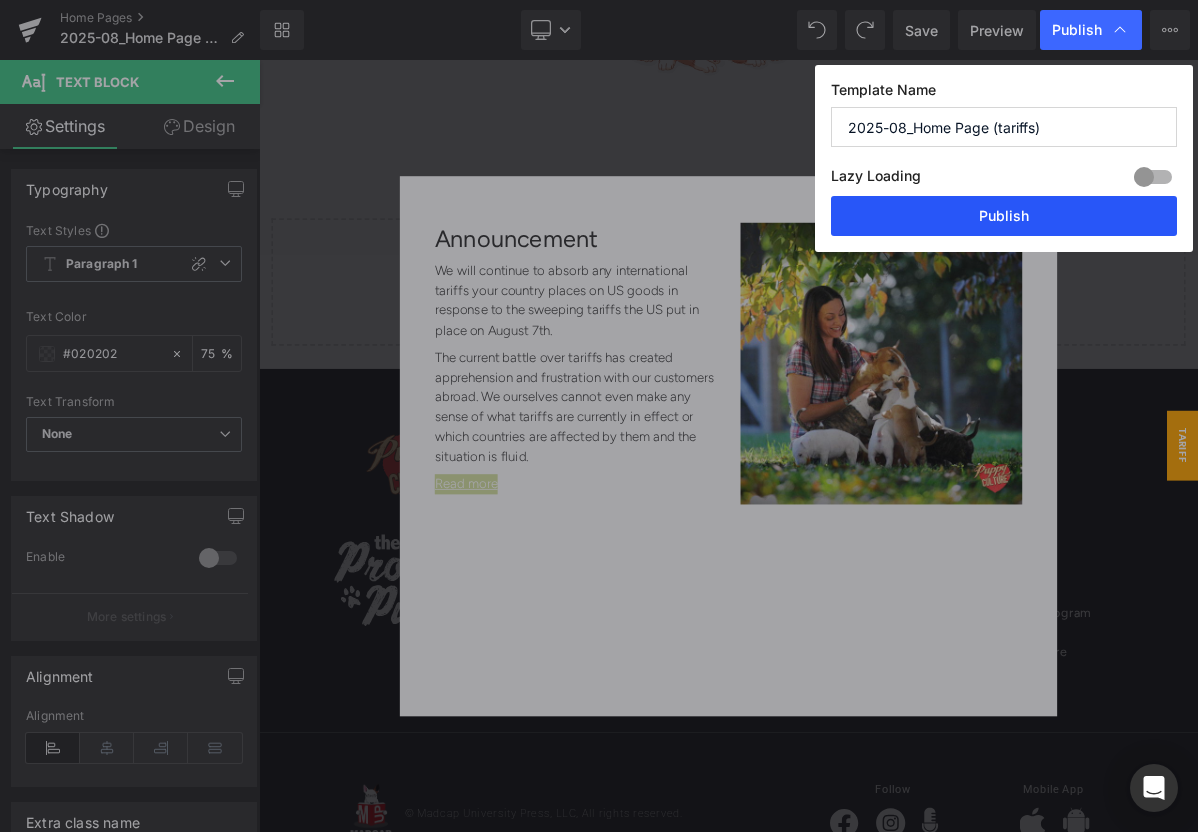 click on "Publish" at bounding box center [1004, 216] 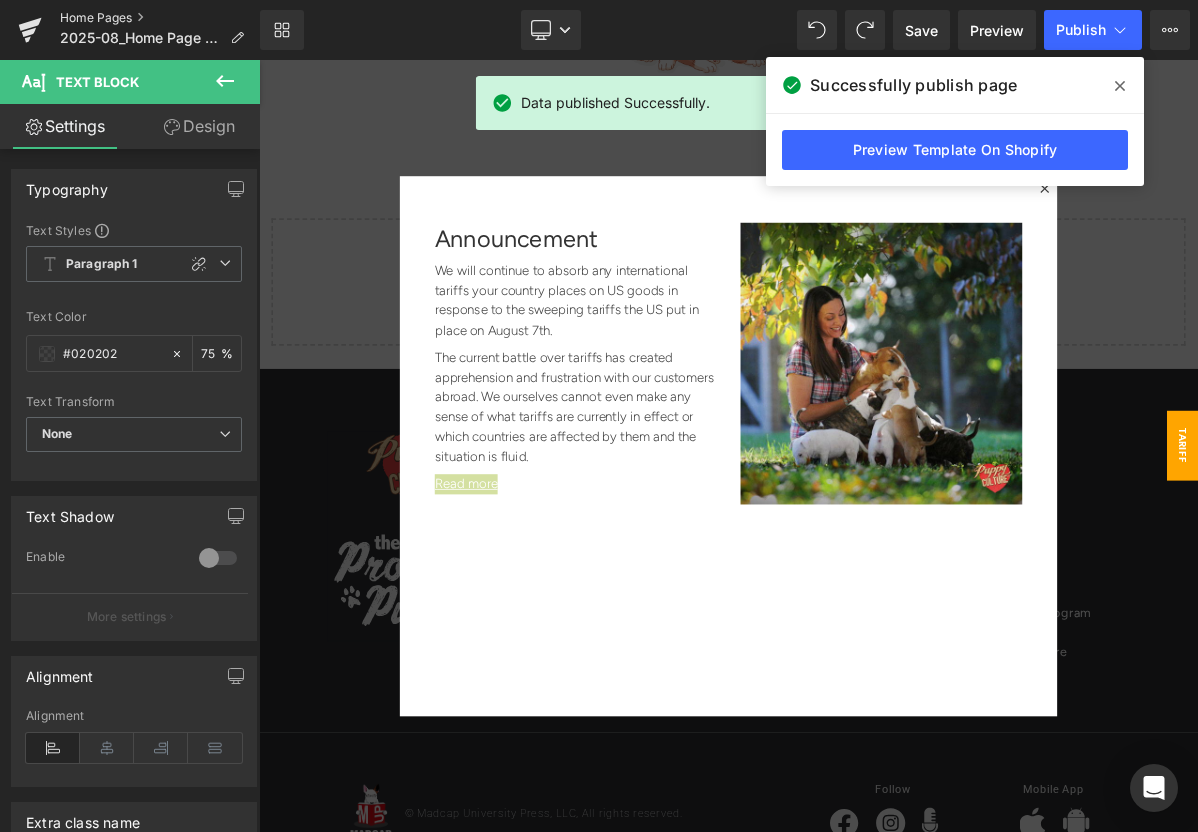 click on "Home Pages" at bounding box center [160, 18] 